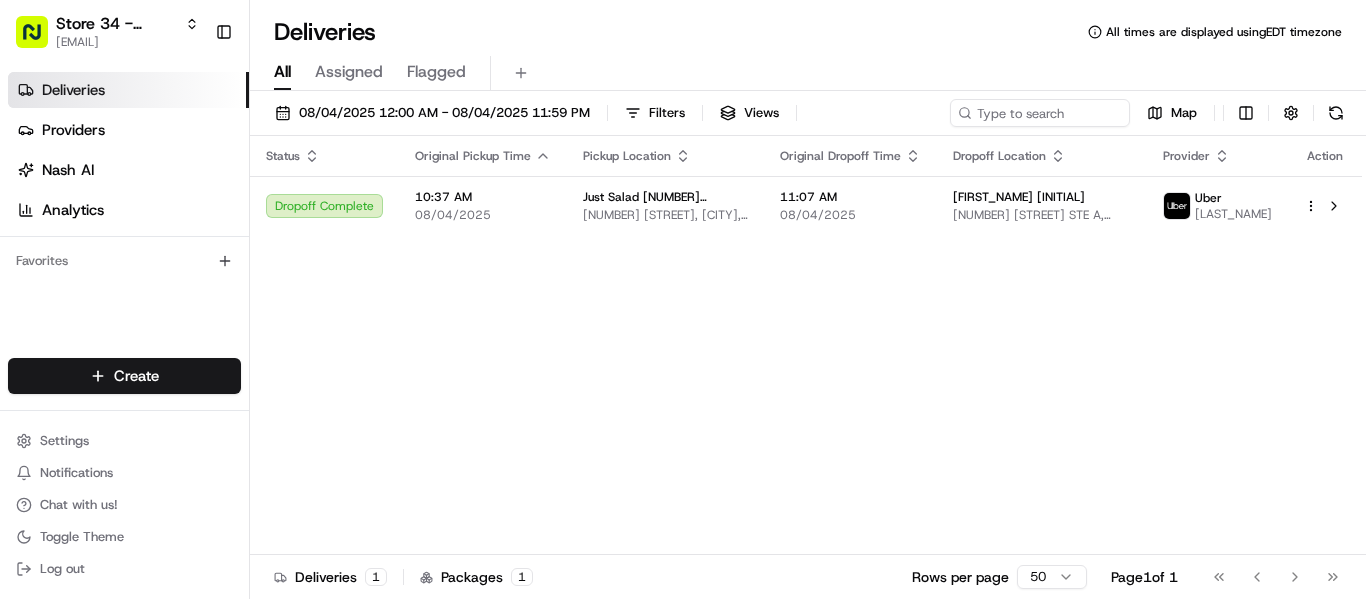 scroll, scrollTop: 0, scrollLeft: 0, axis: both 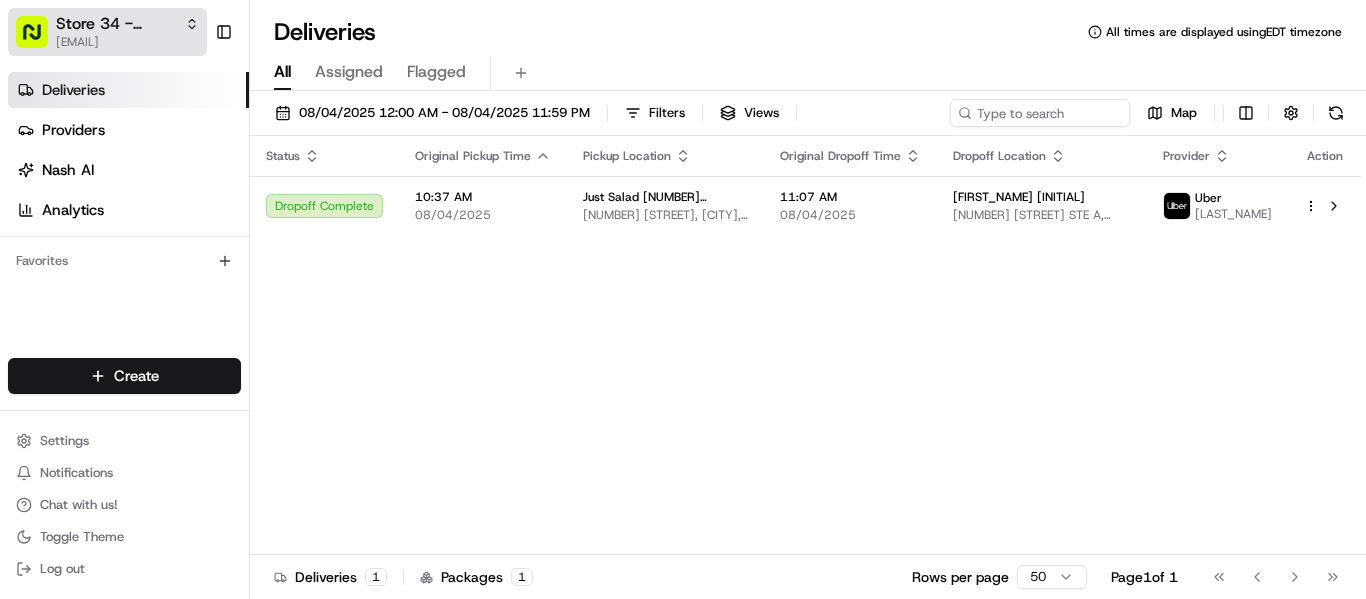 click on "[EMAIL]" at bounding box center [127, 42] 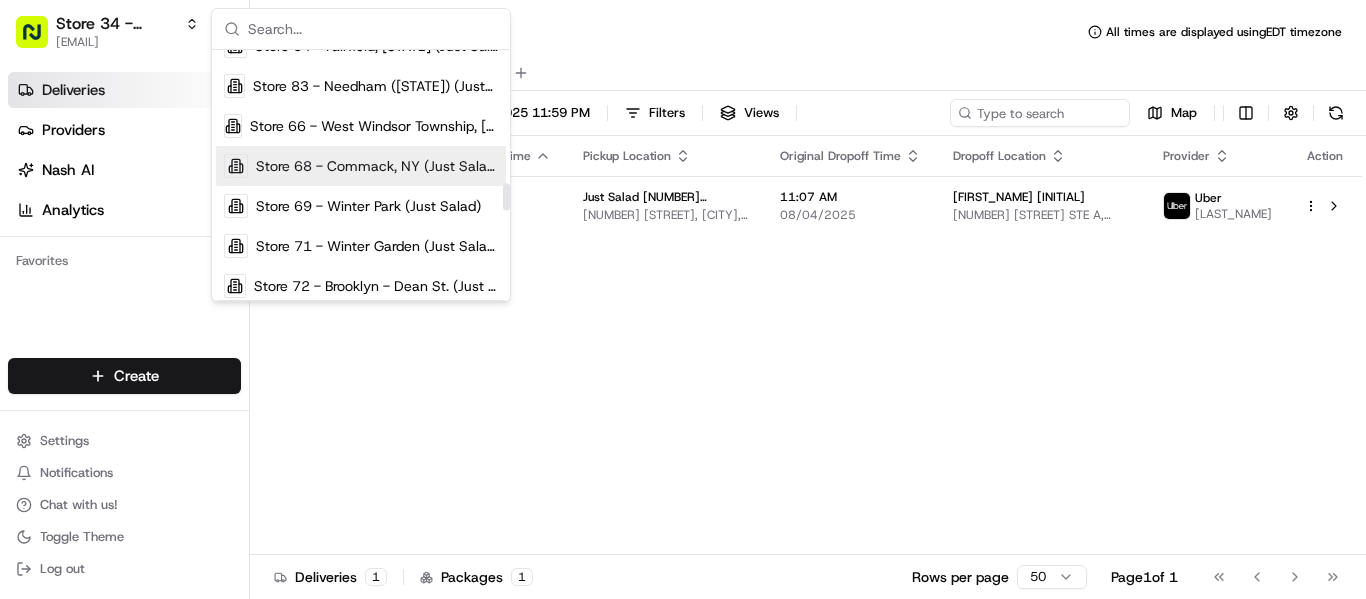 scroll, scrollTop: 1100, scrollLeft: 0, axis: vertical 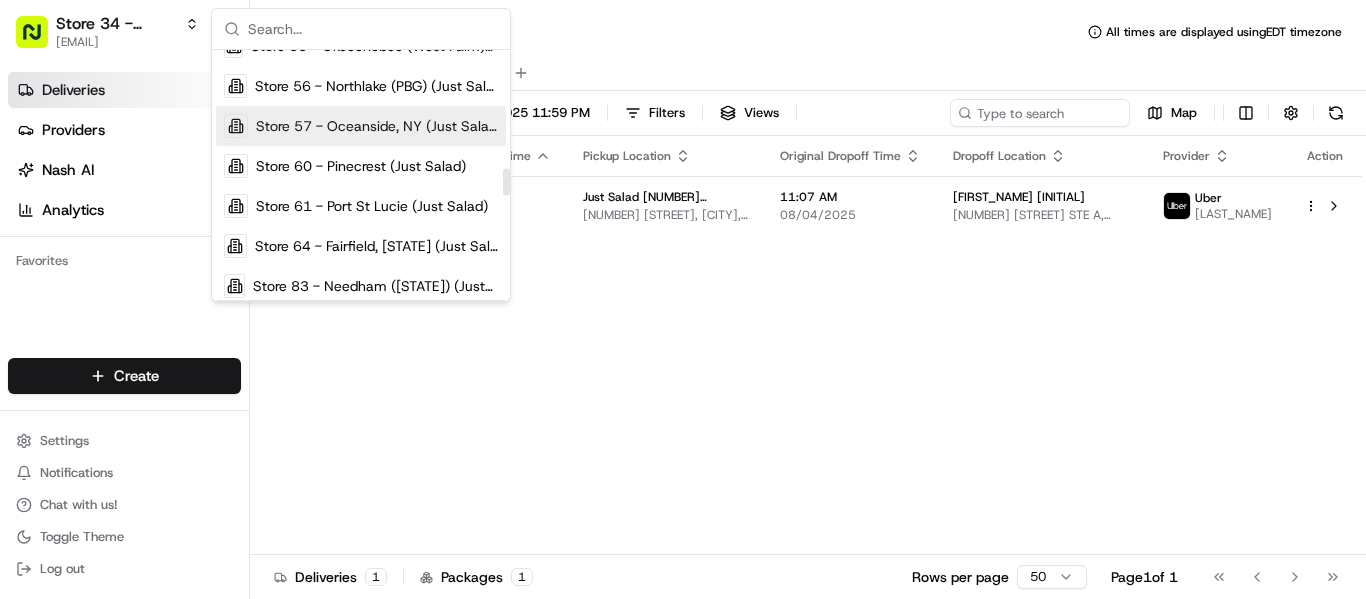 click on "Store 57 - Oceanside, NY (Just Salad)" at bounding box center (377, 126) 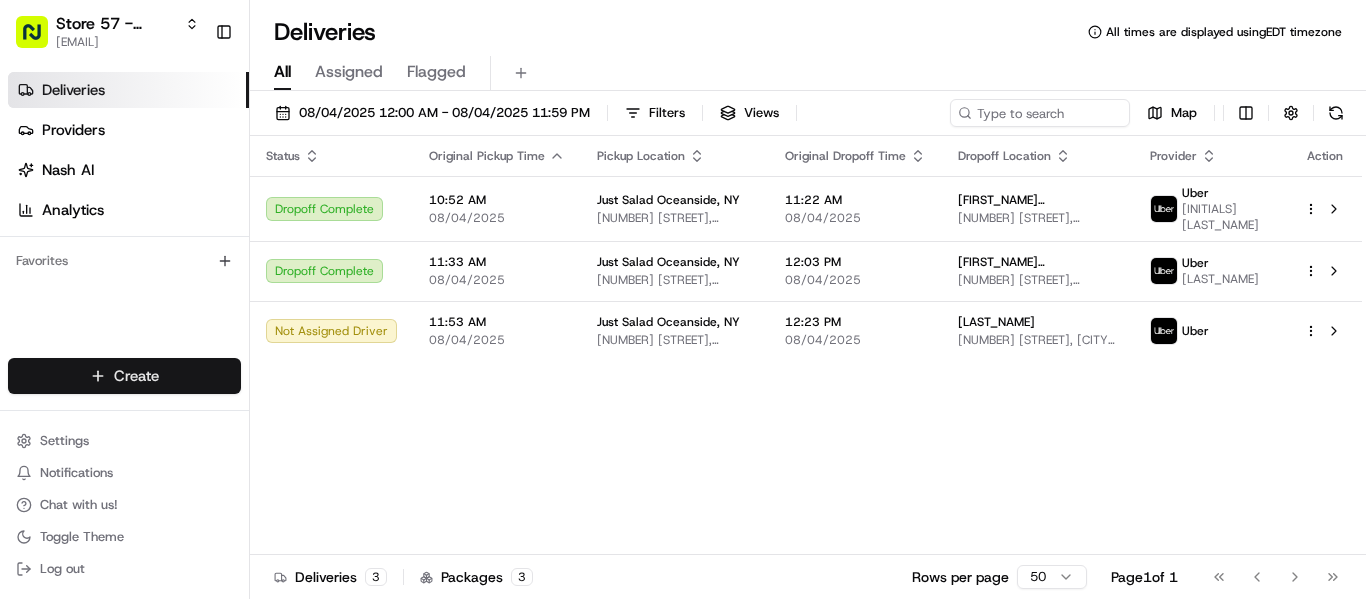 click on "Dropoff Complete 10:52 AM 08/04/2025 Just Salad Oceanside, NY [NUMBER] [STREET], Oceanside, NY [POSTAL_CODE], USA 11:22 AM 08/04/2025 [FIRST_NAME] [LAST_NAME] [NUMBER] [STREET], Oceanside, NY [POSTAL_CODE], USA Uber [INITIALS] [LAST_NAME]" at bounding box center [683, 299] 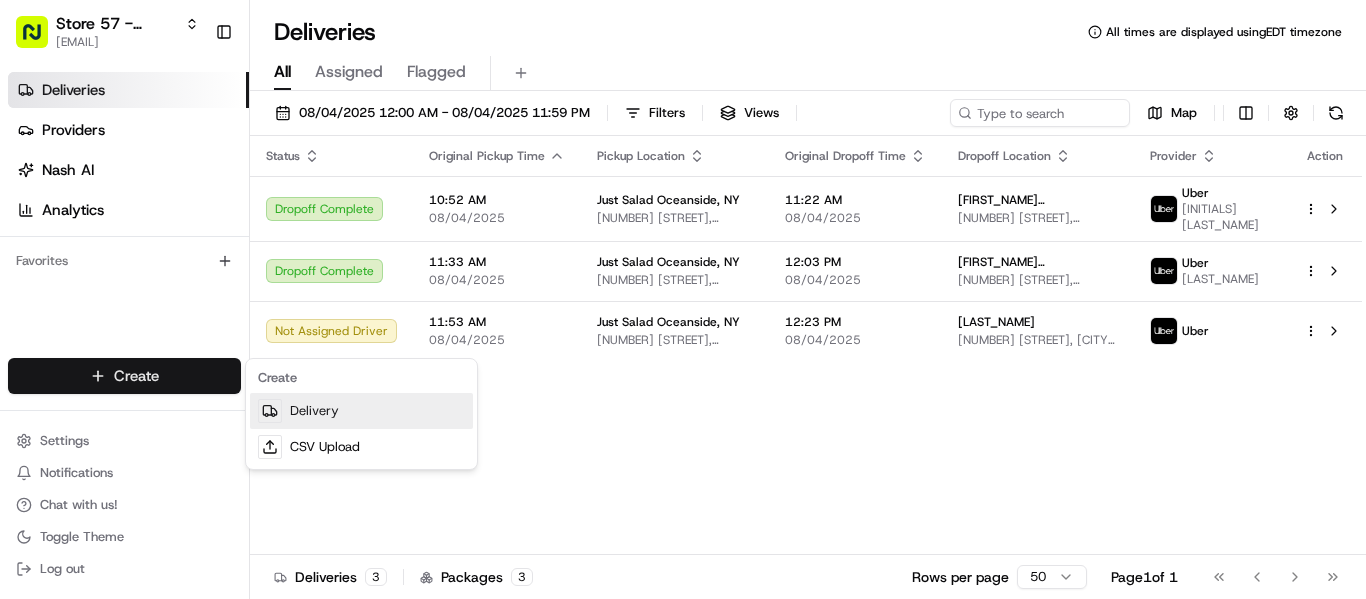 click on "Delivery" at bounding box center (361, 411) 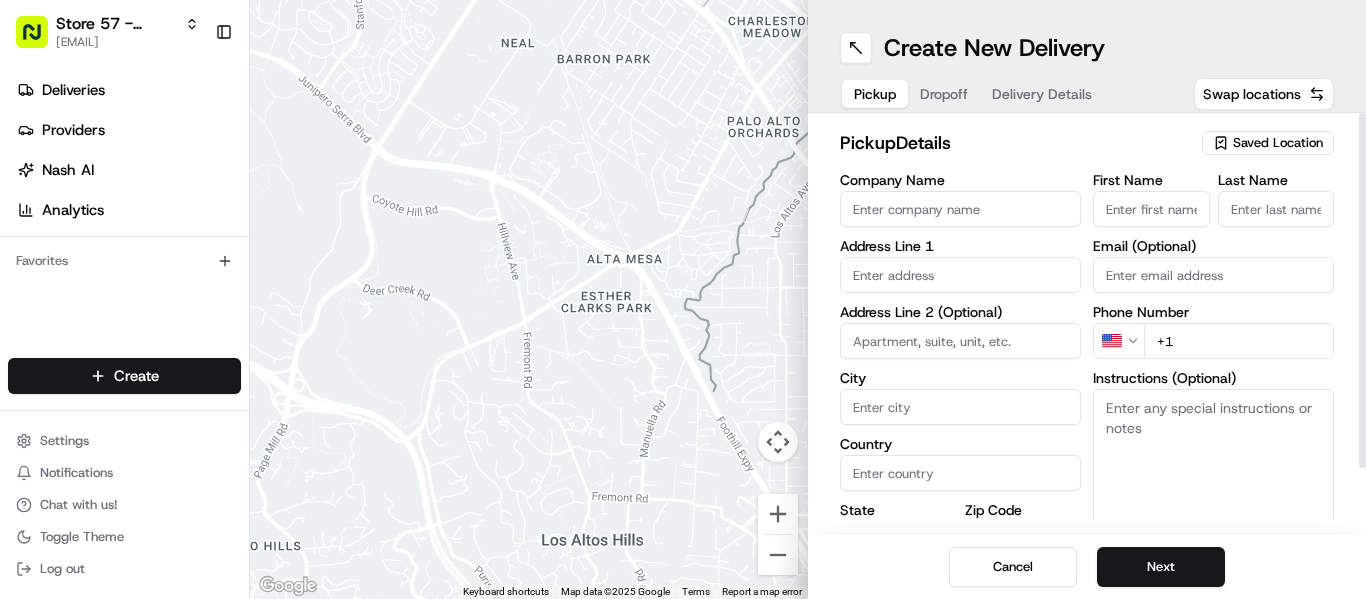 drag, startPoint x: 1284, startPoint y: 138, endPoint x: 1273, endPoint y: 145, distance: 13.038404 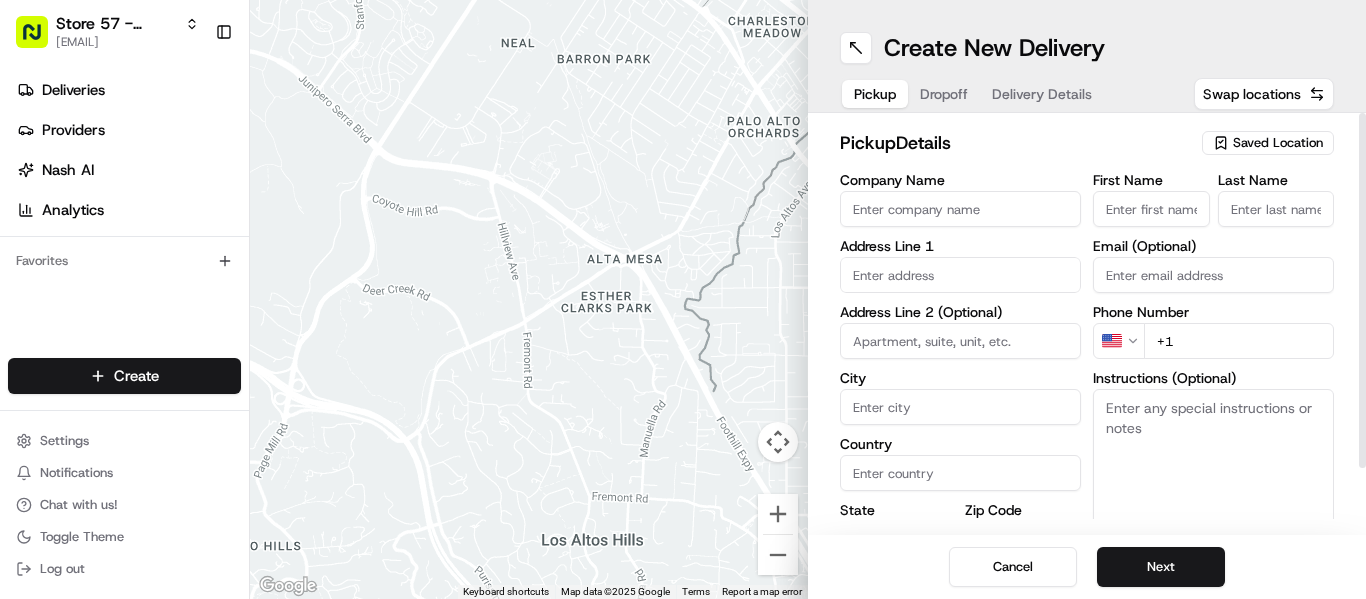 click on "Saved Location" at bounding box center (1278, 143) 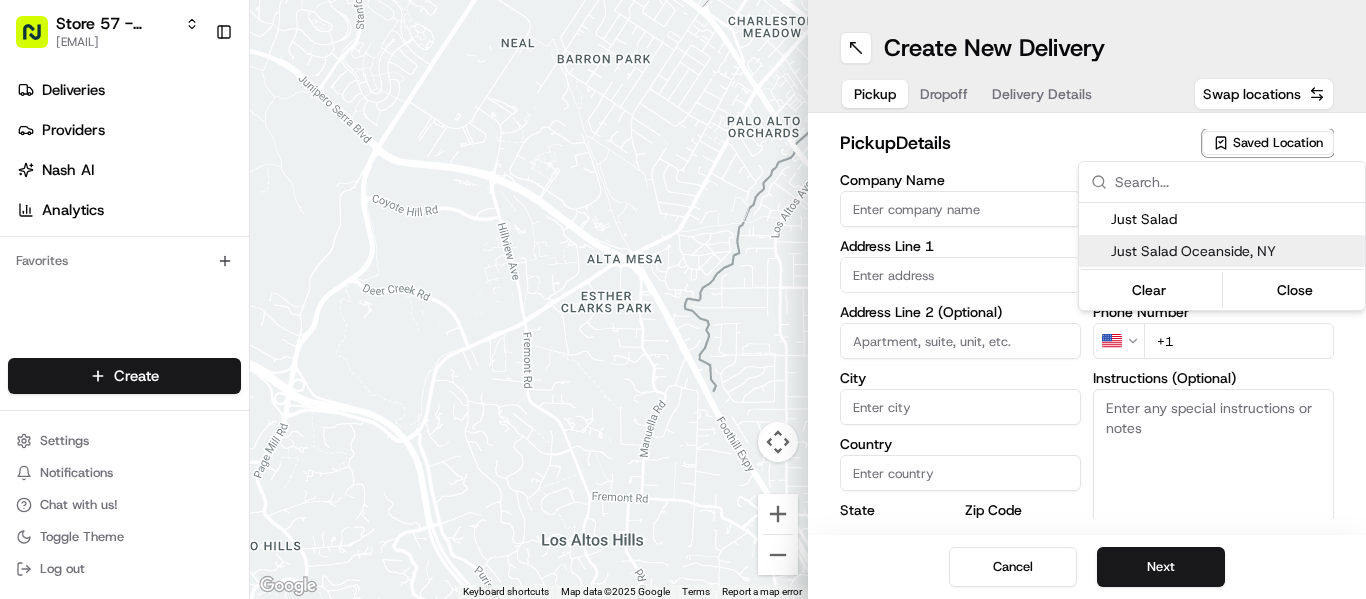 click on "Just Salad Oceanside, NY" at bounding box center [1222, 251] 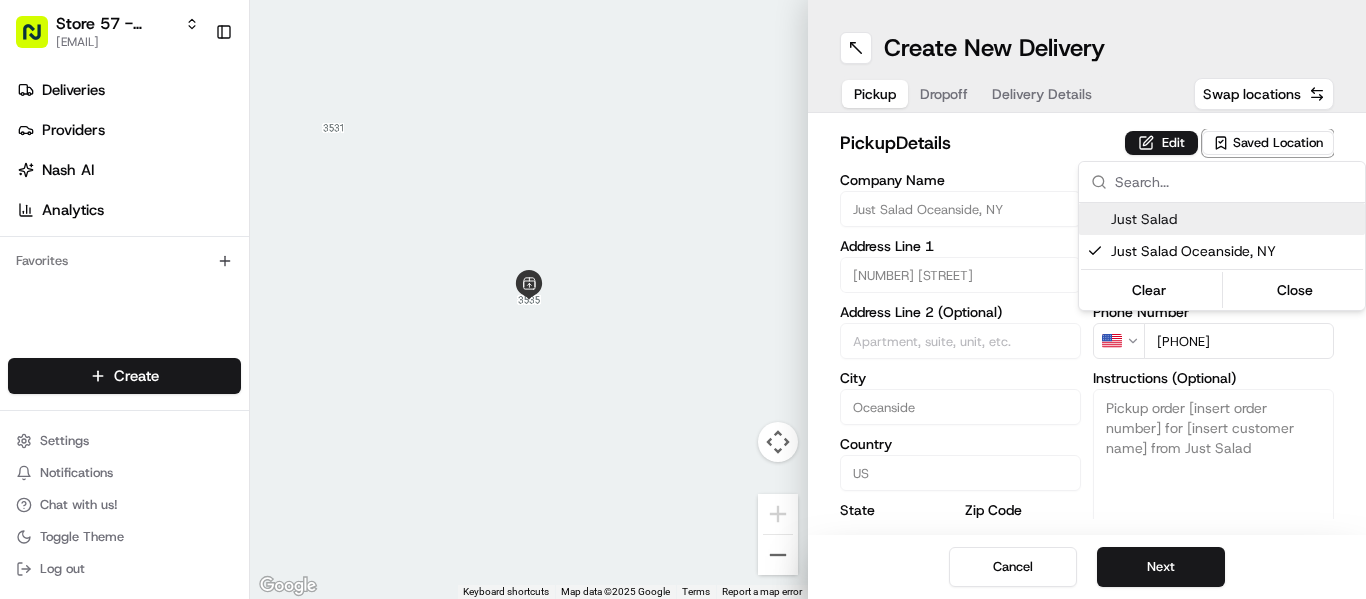 click on "Map Data Map data ©2025 Google Map data ©2025 Google 2 m  Click to toggle between metric and imperial units Terms Report a map error Create New Delivery Pickup Dropoff Delivery Details Swap locations pickup  Details  Edit Saved Location Company Name Just Salad Oceanside, NY Address Line 1 [NUMBER] [STREET] Address Line 2 (Optional) City Oceanside Country US NY" at bounding box center [683, 299] 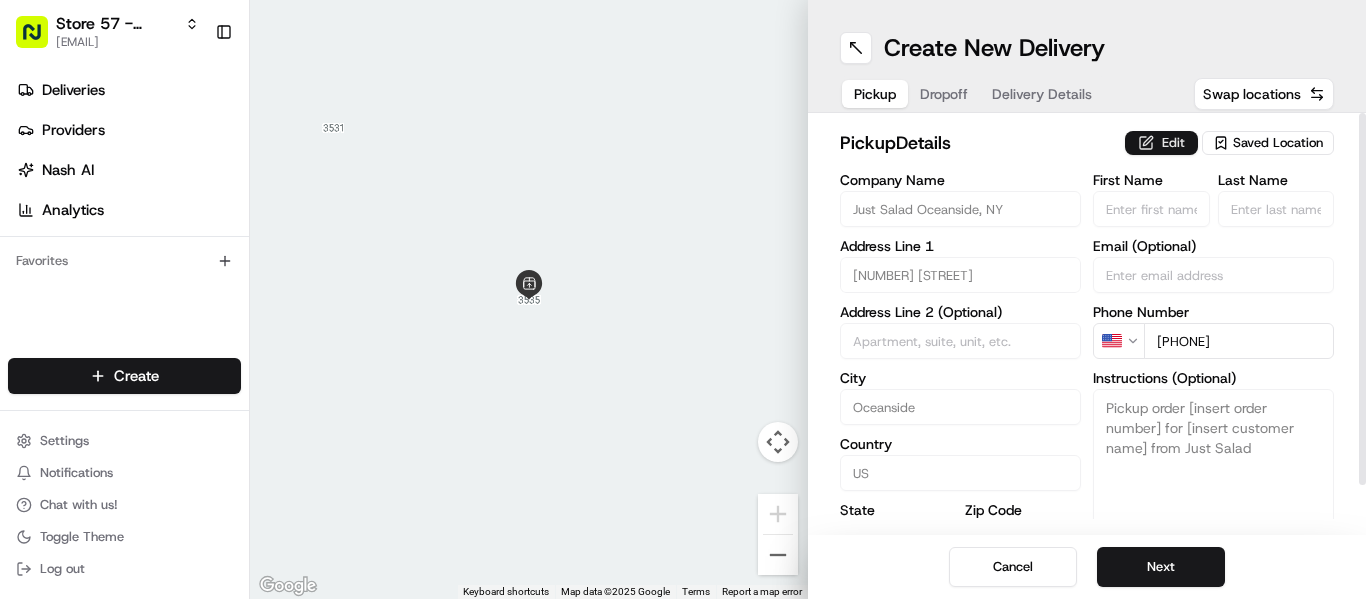 click on "Edit" at bounding box center [1161, 143] 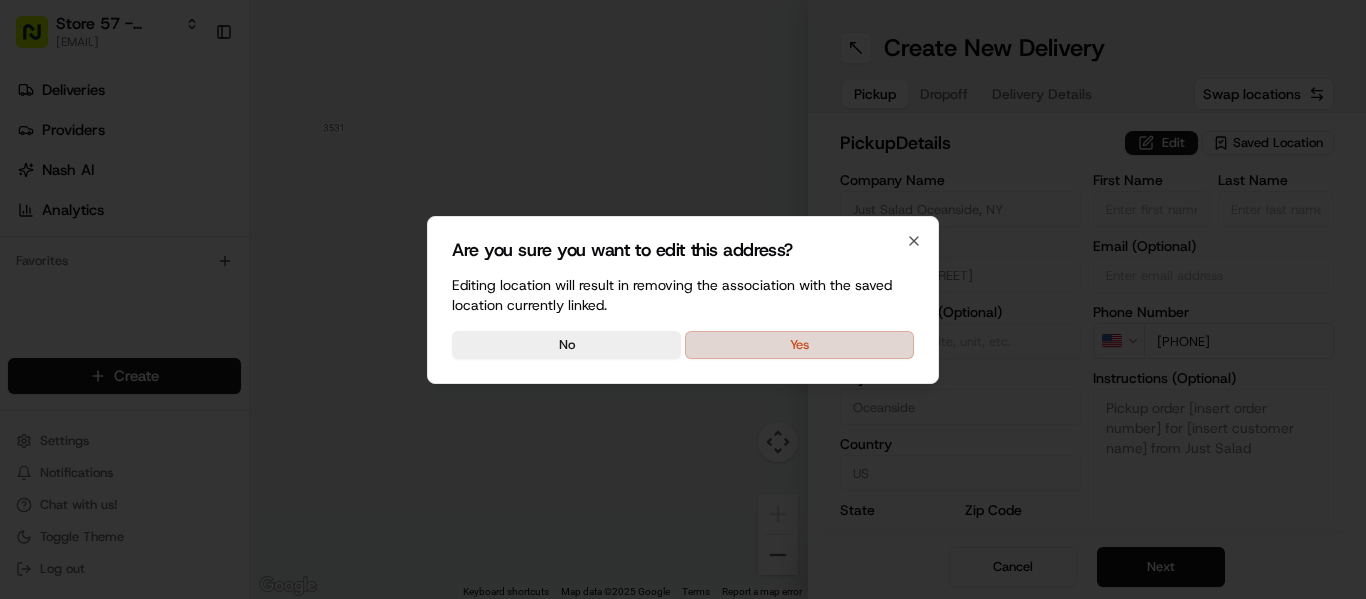 click on "Yes" at bounding box center (799, 345) 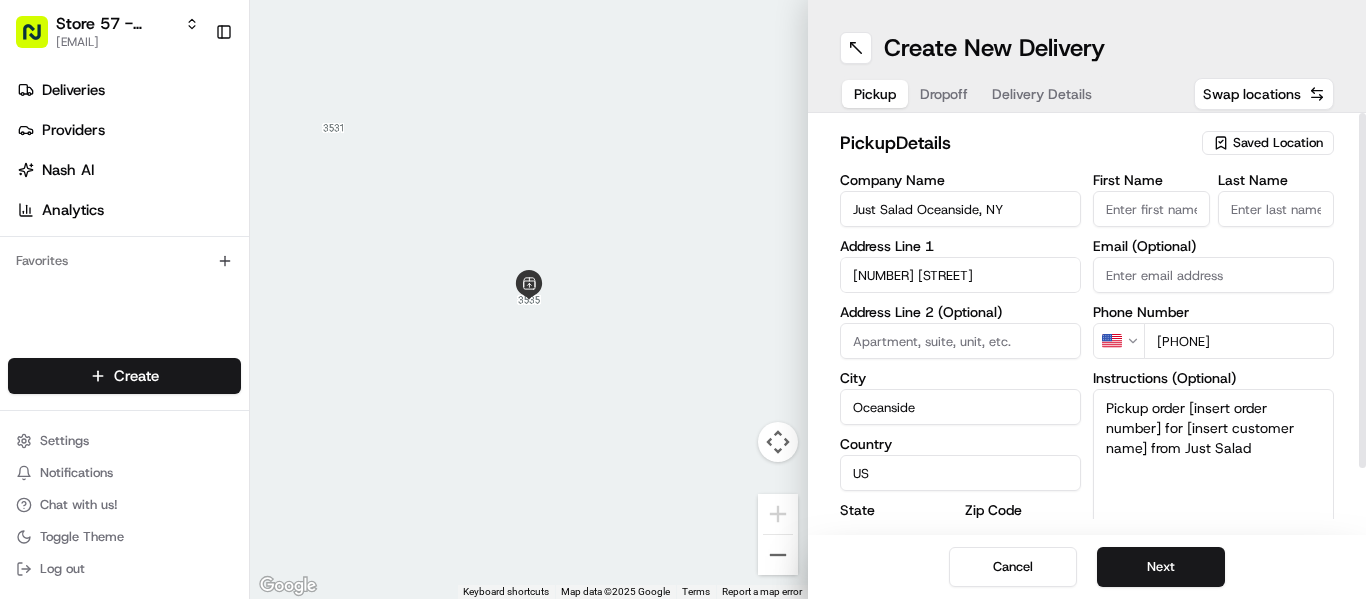 click on "Pickup order [insert order number] for [insert customer name] from Just Salad" at bounding box center [1213, 464] 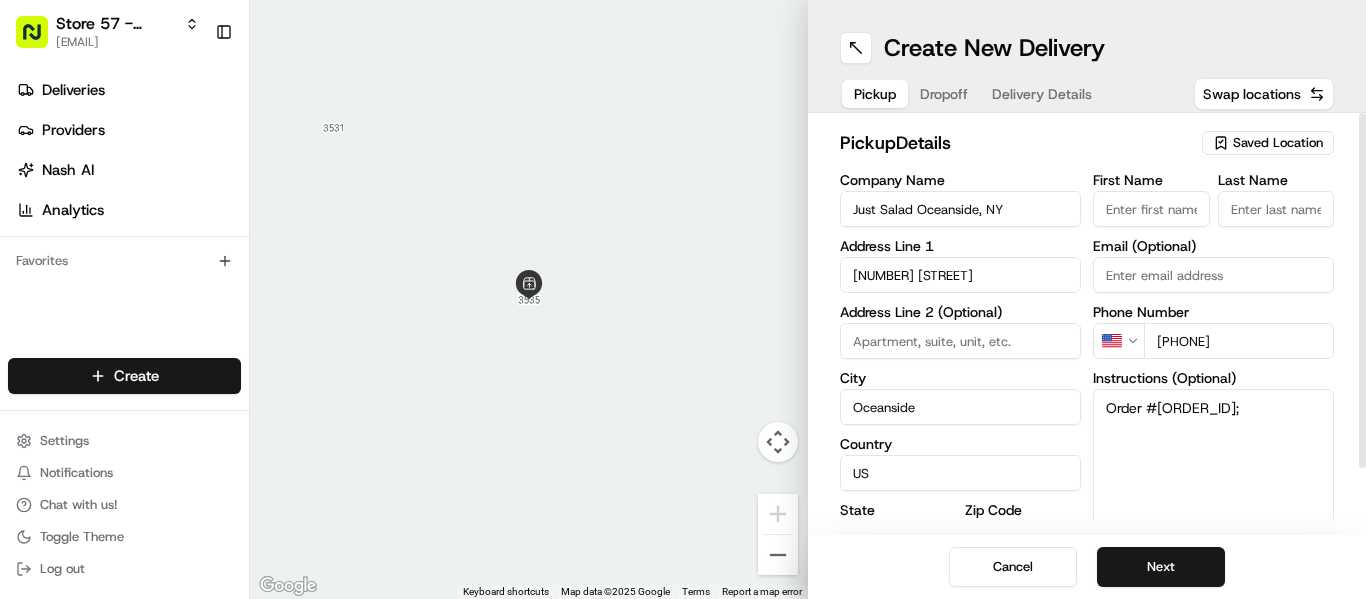 type on "Order #[ORDER_ID];" 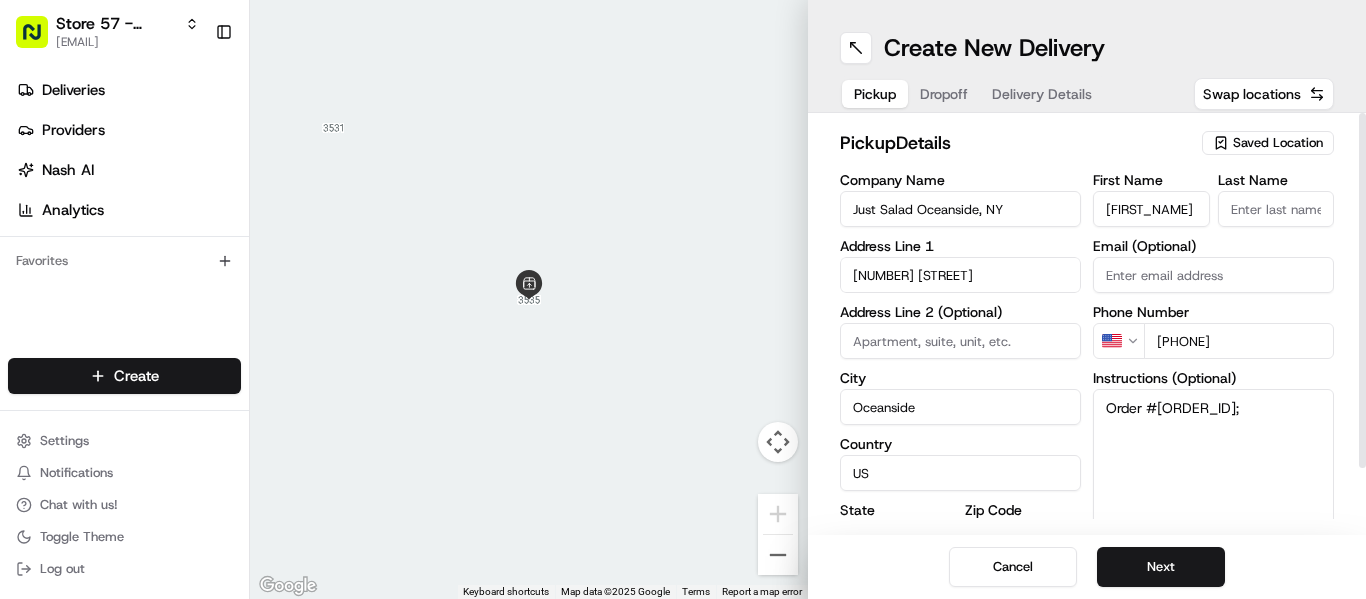 type on "[FIRST_NAME]" 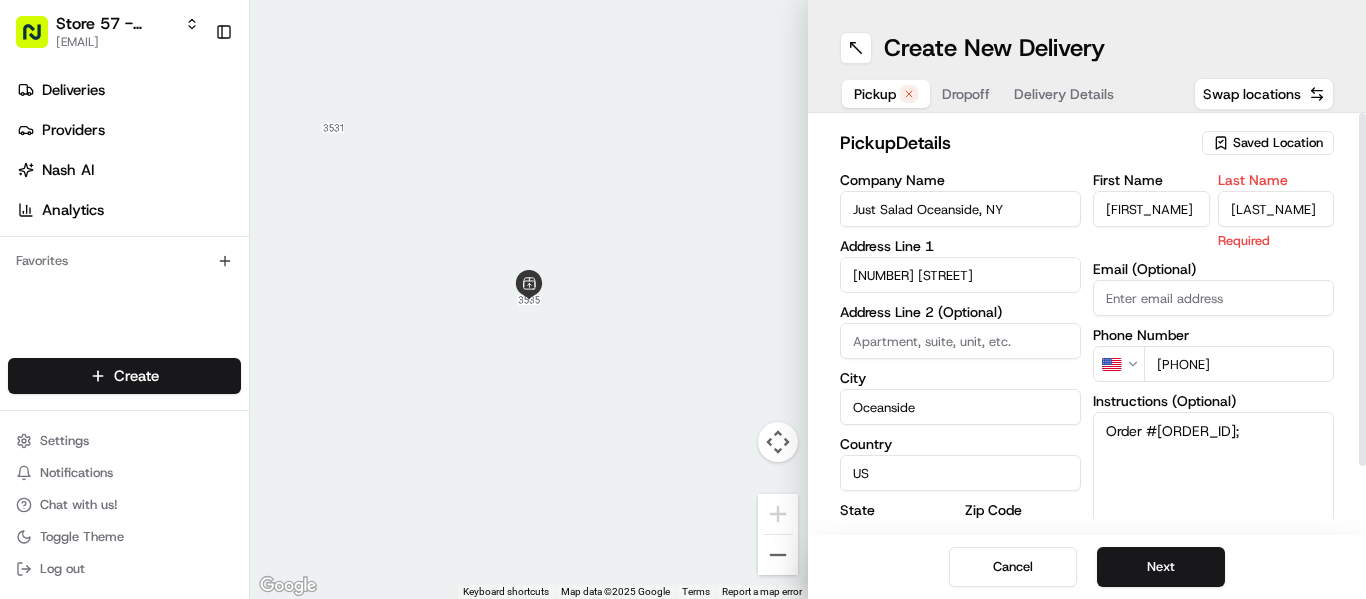 type on "[LAST_NAME]" 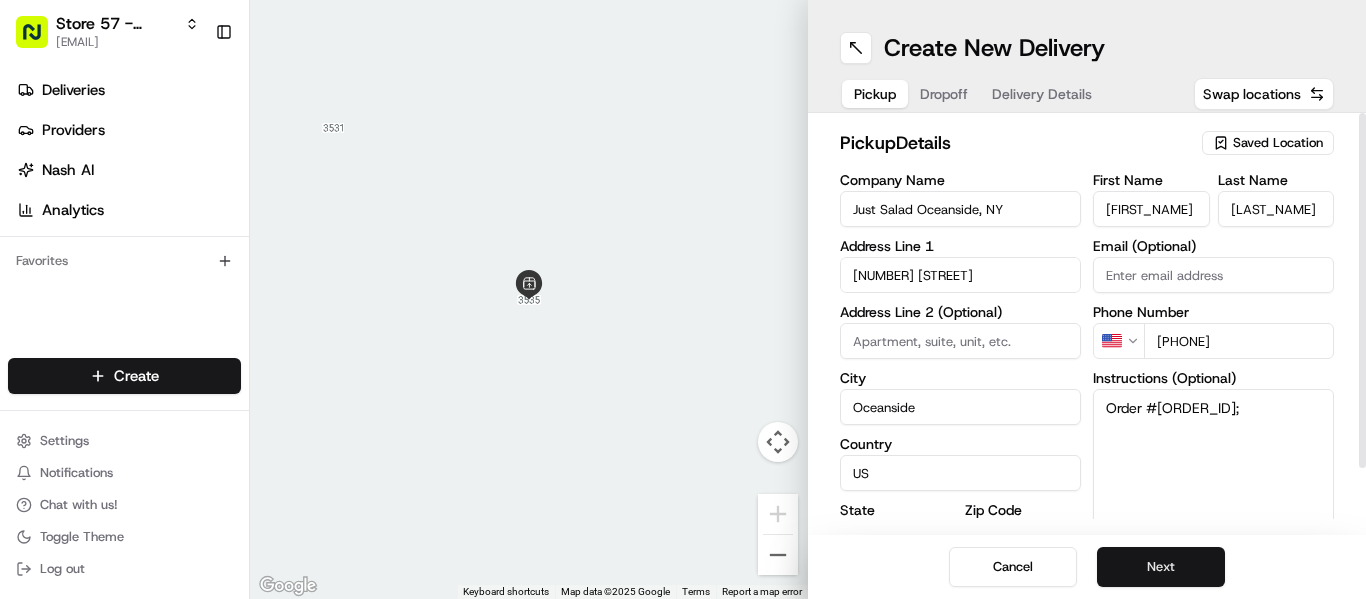 click on "Next" at bounding box center [1161, 567] 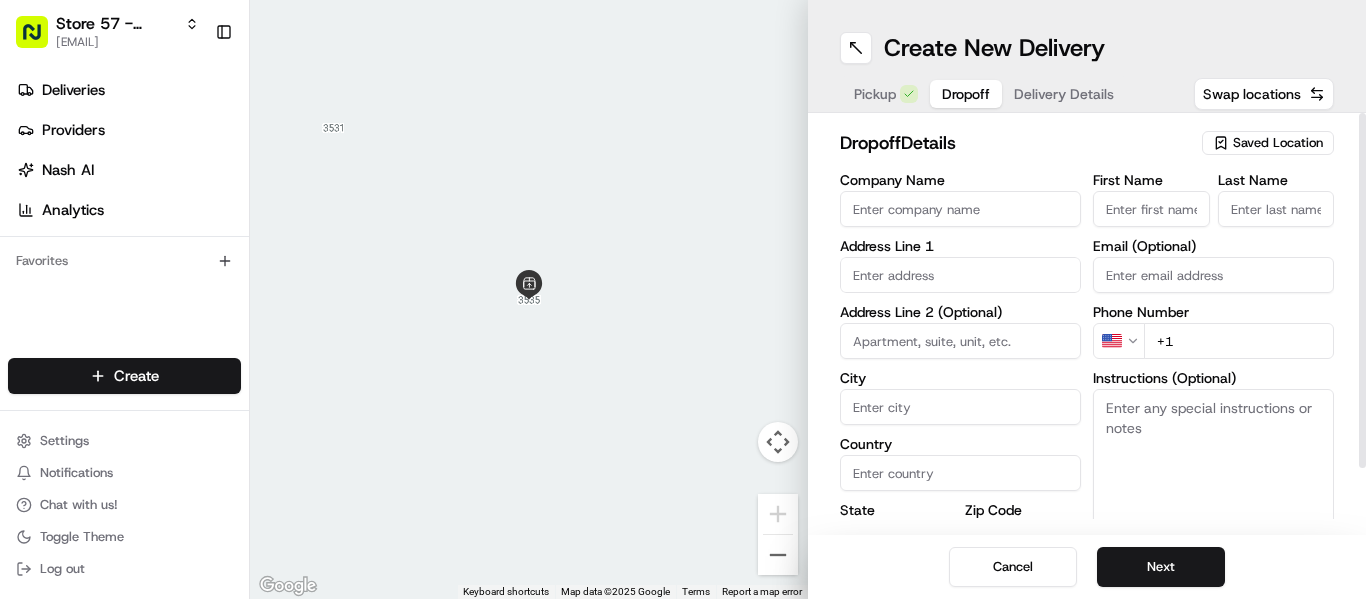 click on "First Name" at bounding box center [1151, 209] 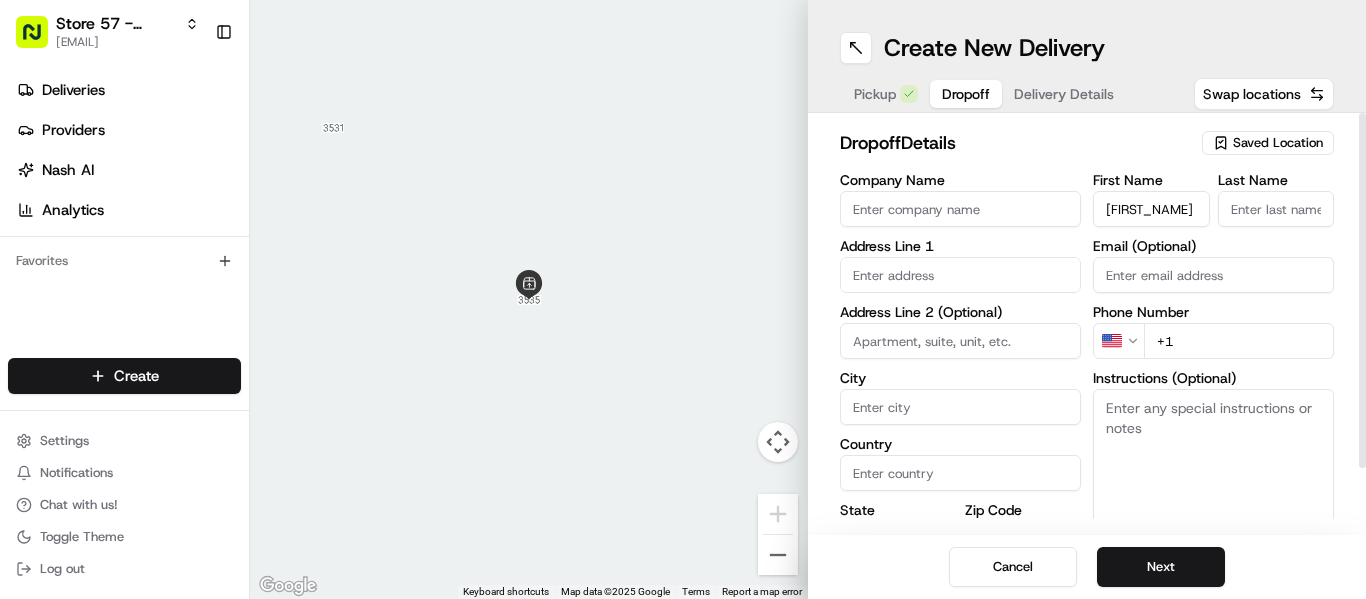 type on "[FIRST_NAME]" 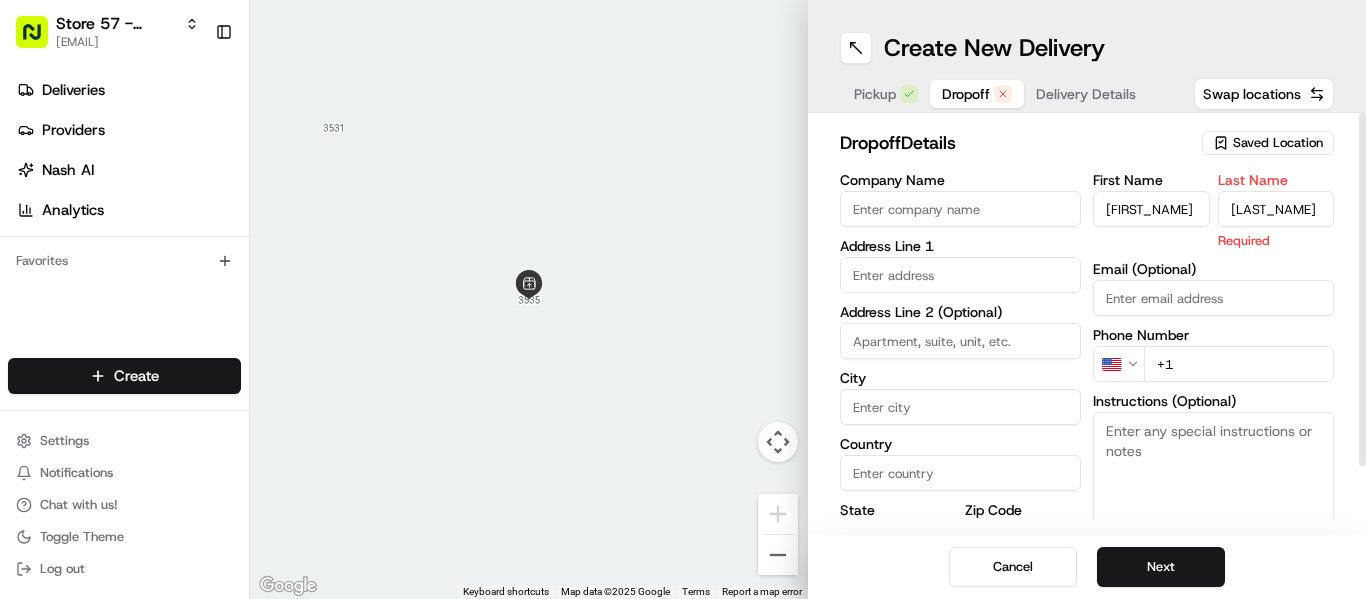 type on "[LAST_NAME]" 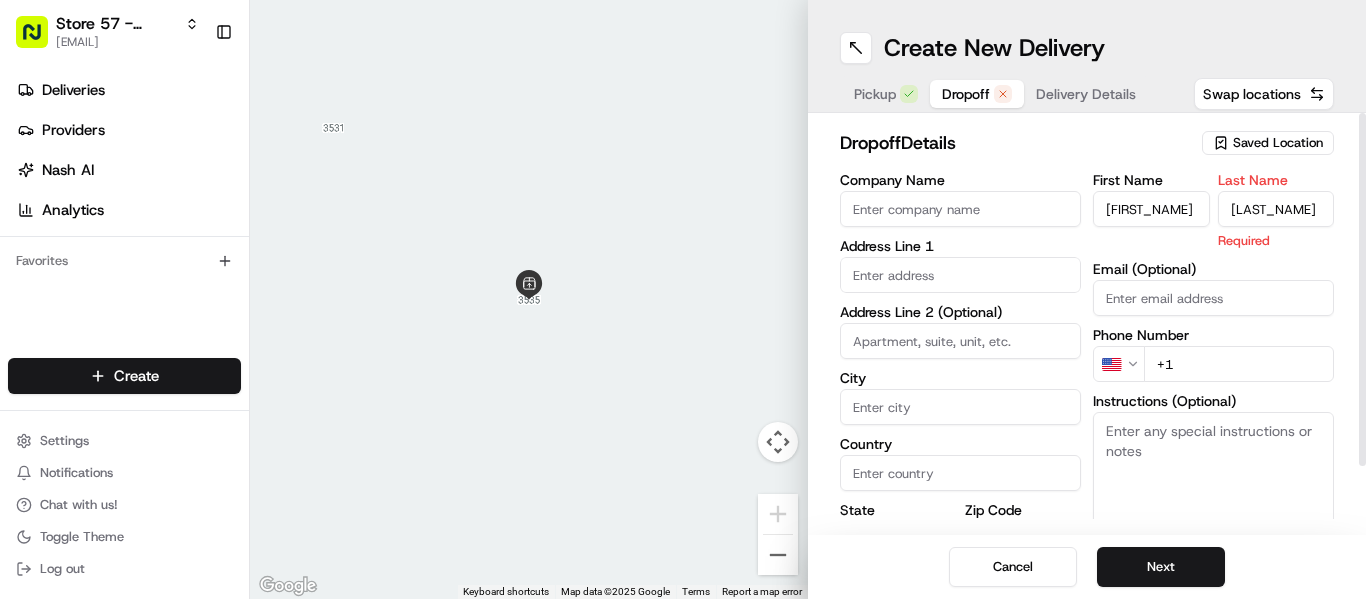 click at bounding box center (960, 275) 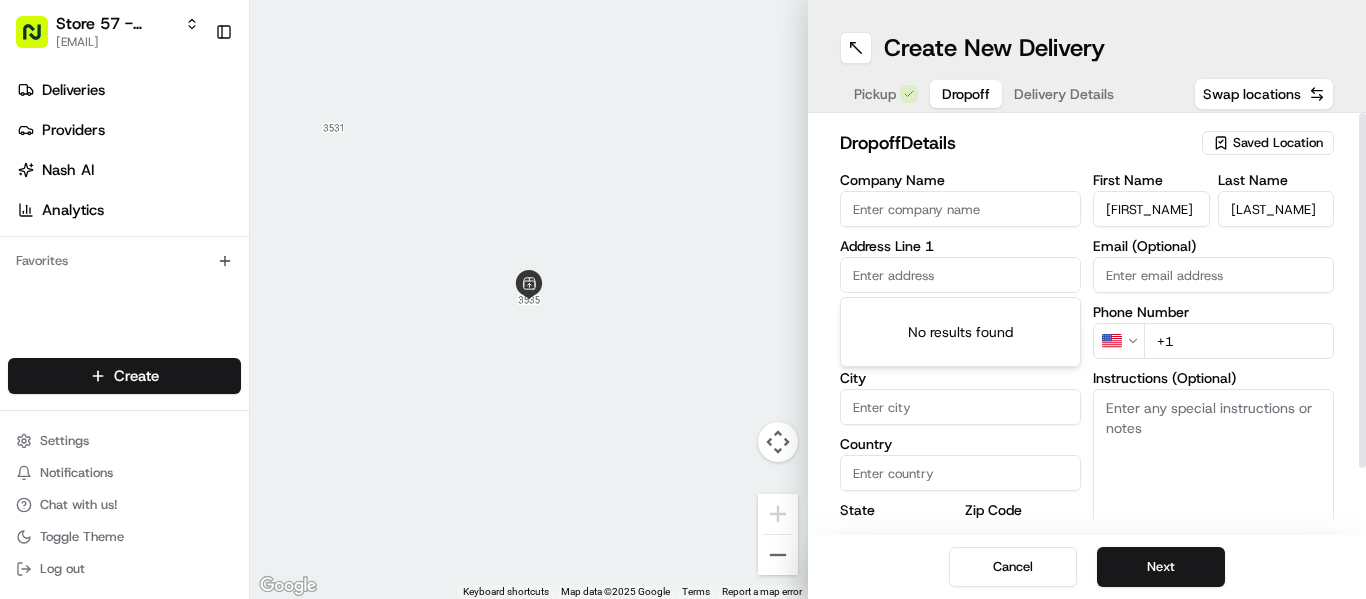 paste on "Order #[ORDER_ID];" 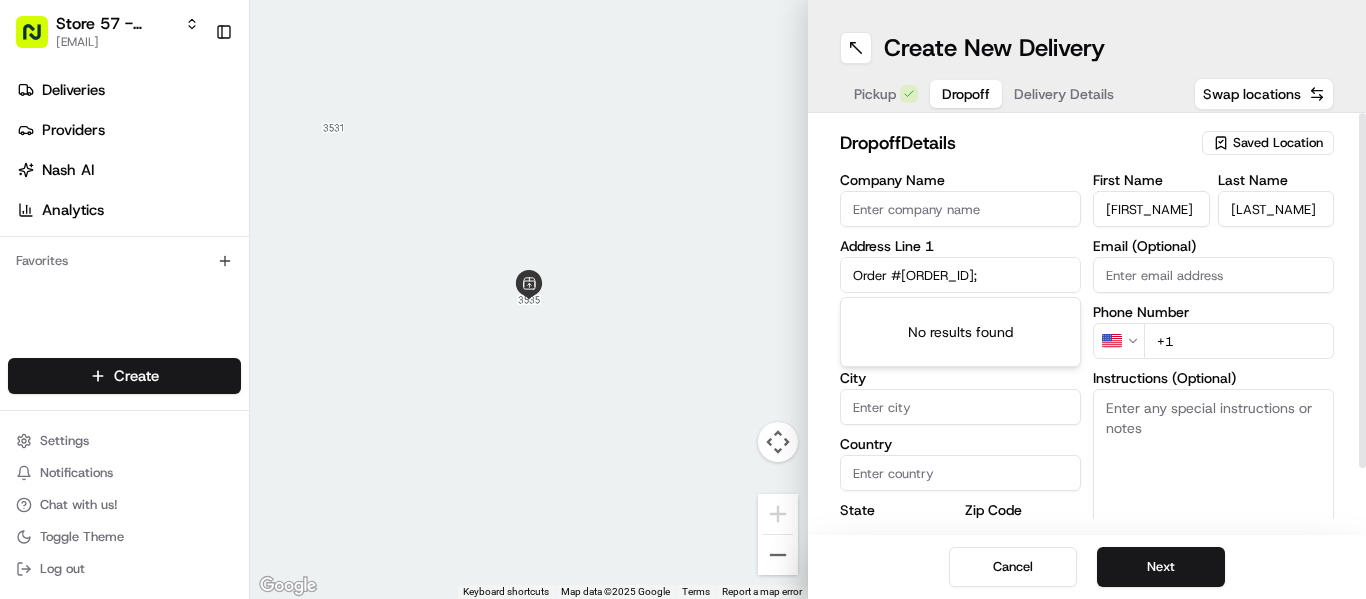 drag, startPoint x: 1044, startPoint y: 268, endPoint x: 702, endPoint y: 268, distance: 342 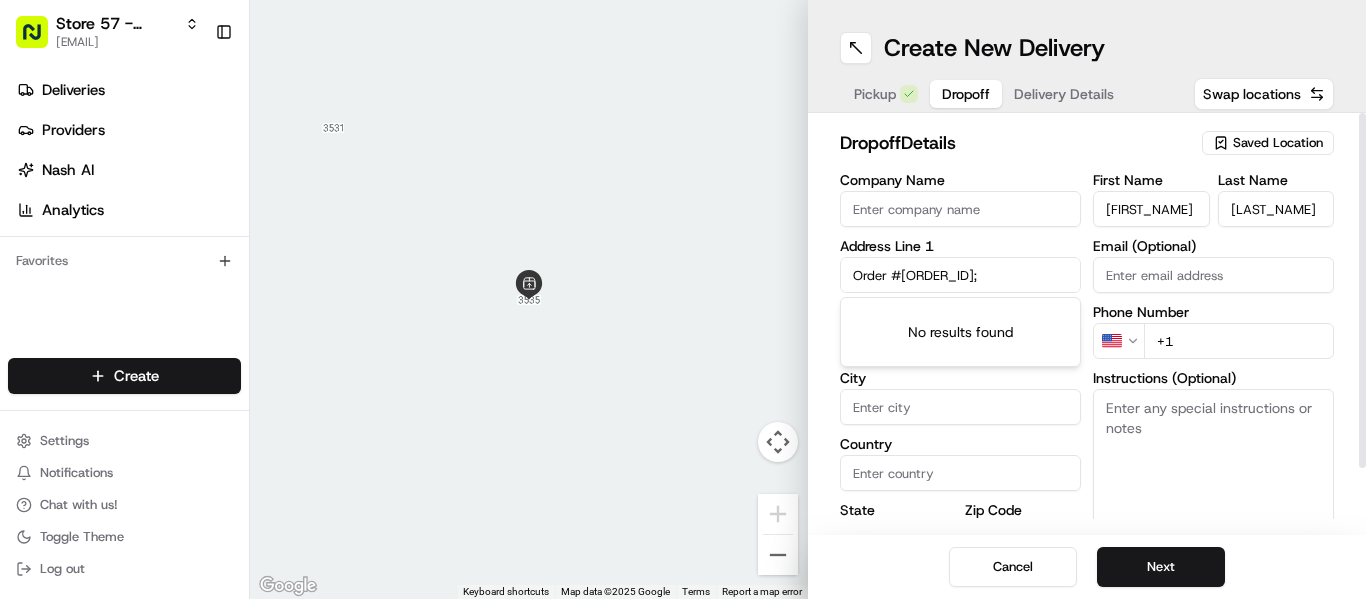 click on "Map Data Map data ©2025 Google Map data ©2025 Google 2 m  Click to toggle between metric and imperial units Terms Report a map error Create New Delivery Pickup Dropoff Delivery Details Swap locations dropoff  Details Saved Location Company Name Address Line 1 Order #[ORDER_ID]; Address Line 2 (Optional) City Country State Zip Code Save this Location First Name [FIRST_NAME] Last Name [LAST_NAME] Email (Optional) Phone Number US +1 Instructions (Optional) Advanced Cancel Next" at bounding box center (808, 299) 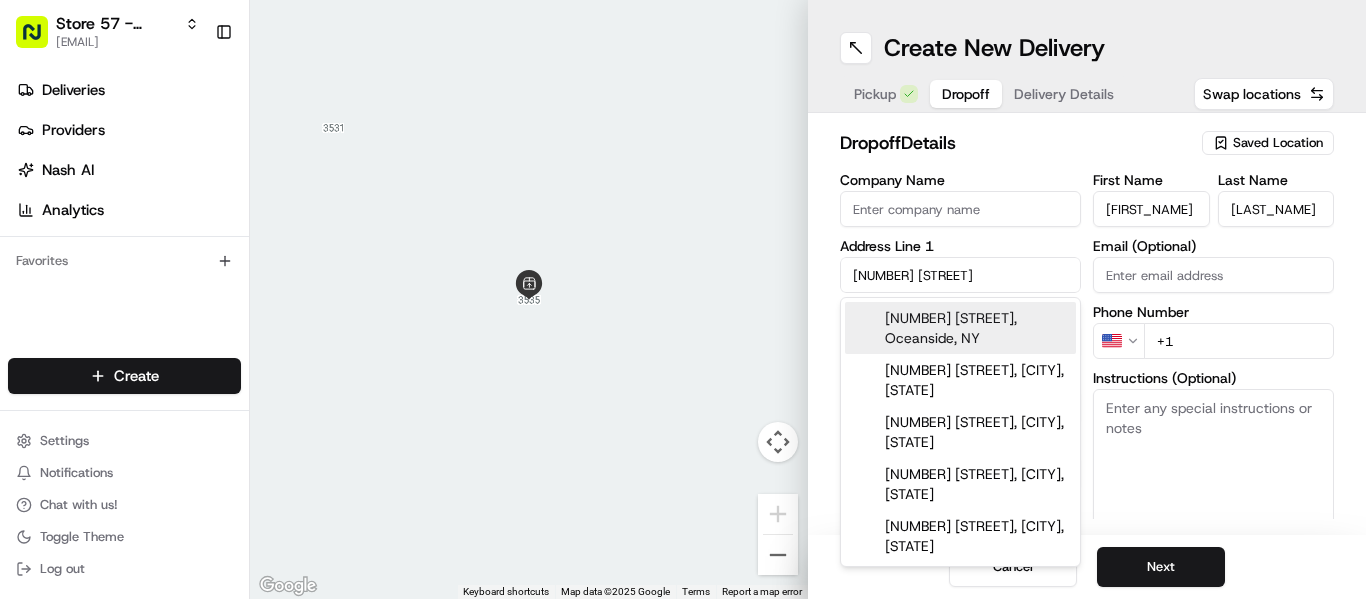 click on "[NUMBER] [STREET], Oceanside, NY" at bounding box center [960, 328] 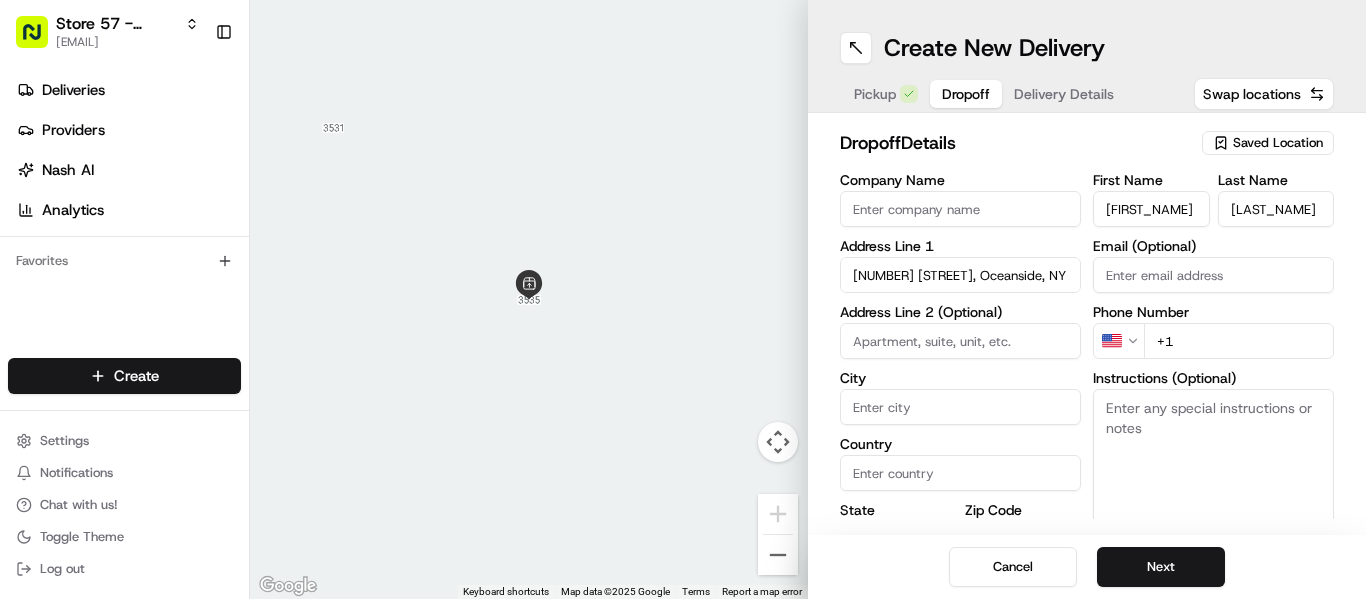 type on "[NUMBER] [STREET], Oceanside, NY [POSTAL_CODE], USA" 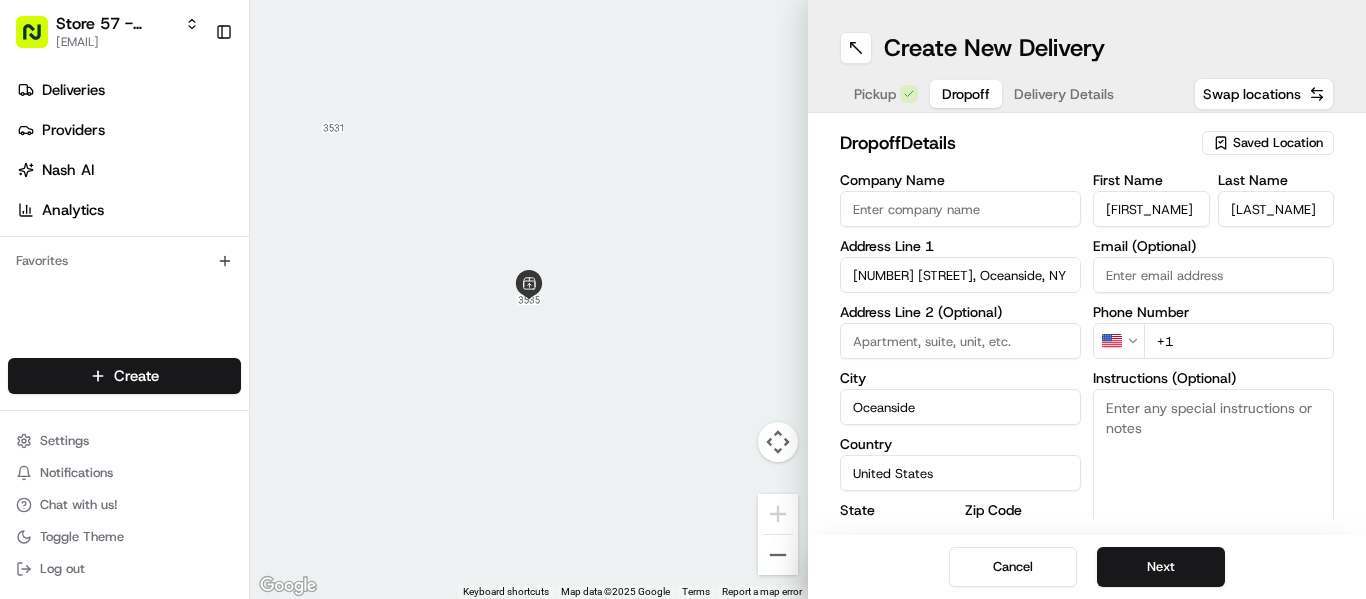 type on "[NUMBER] [STREET]" 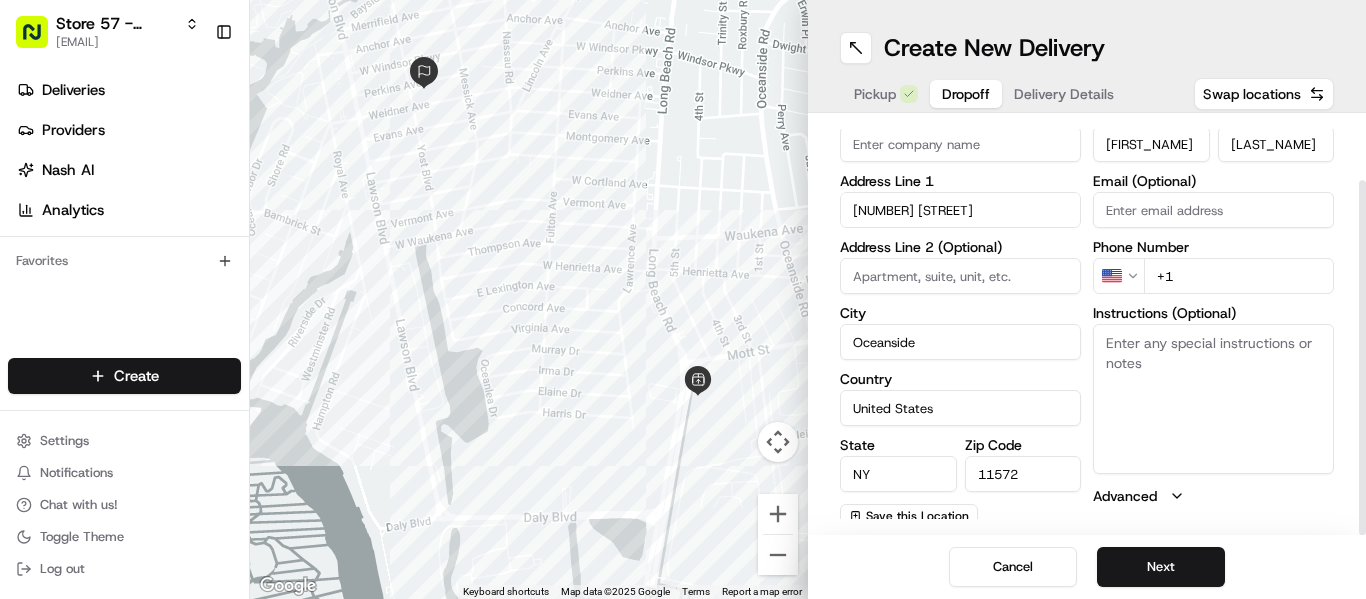 scroll, scrollTop: 74, scrollLeft: 0, axis: vertical 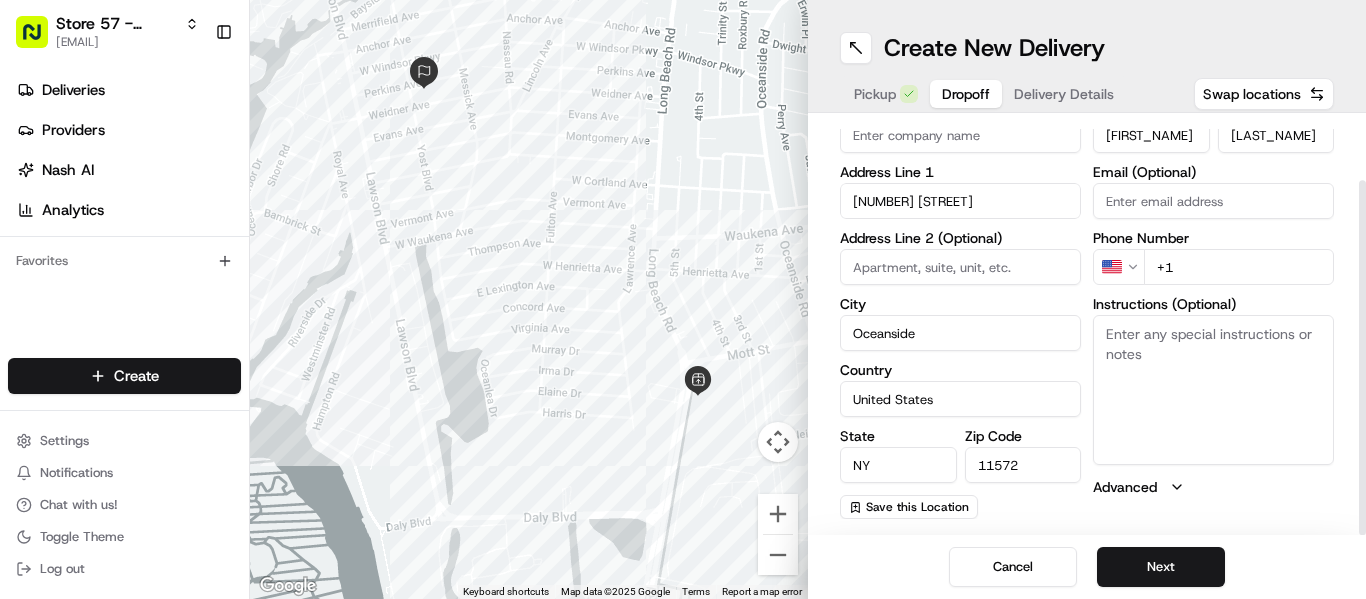 click on "+1" at bounding box center [1239, 267] 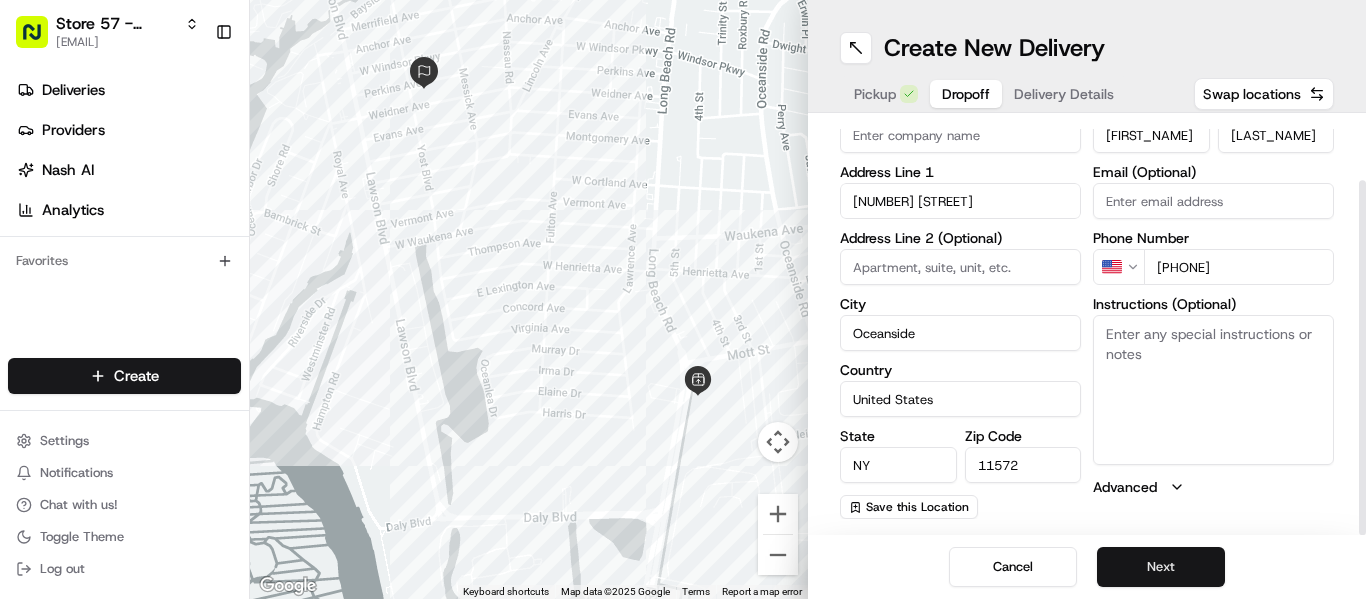 type on "[PHONE]" 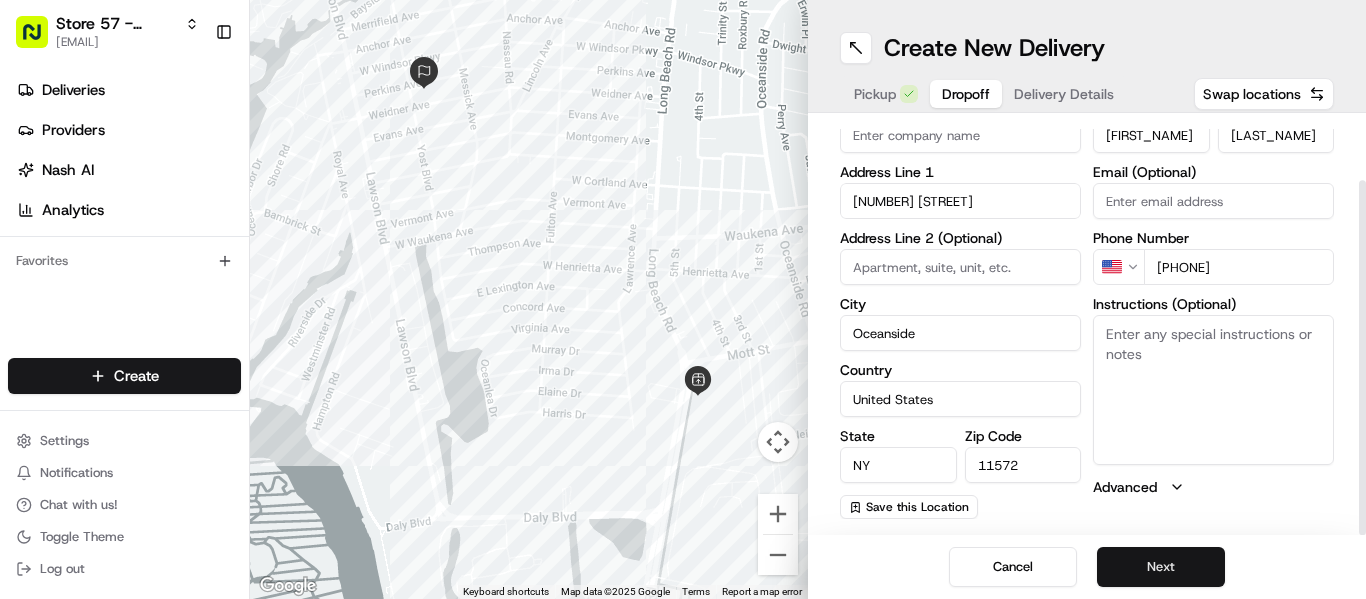 click on "Next" at bounding box center (1161, 567) 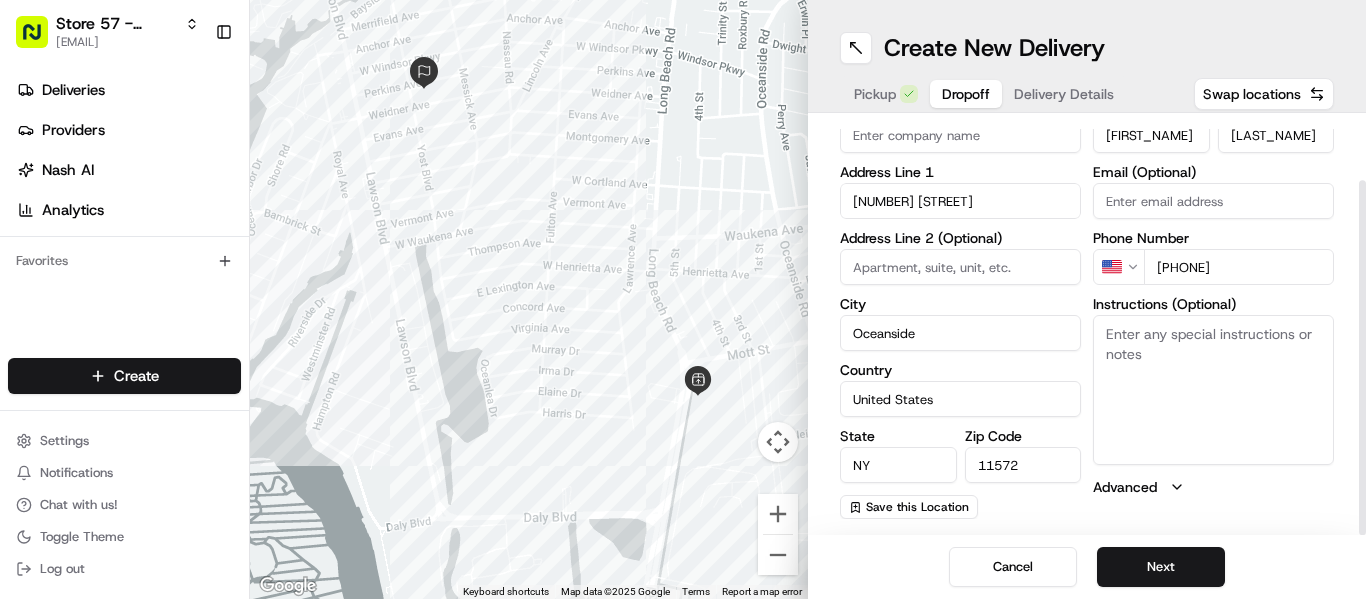 type 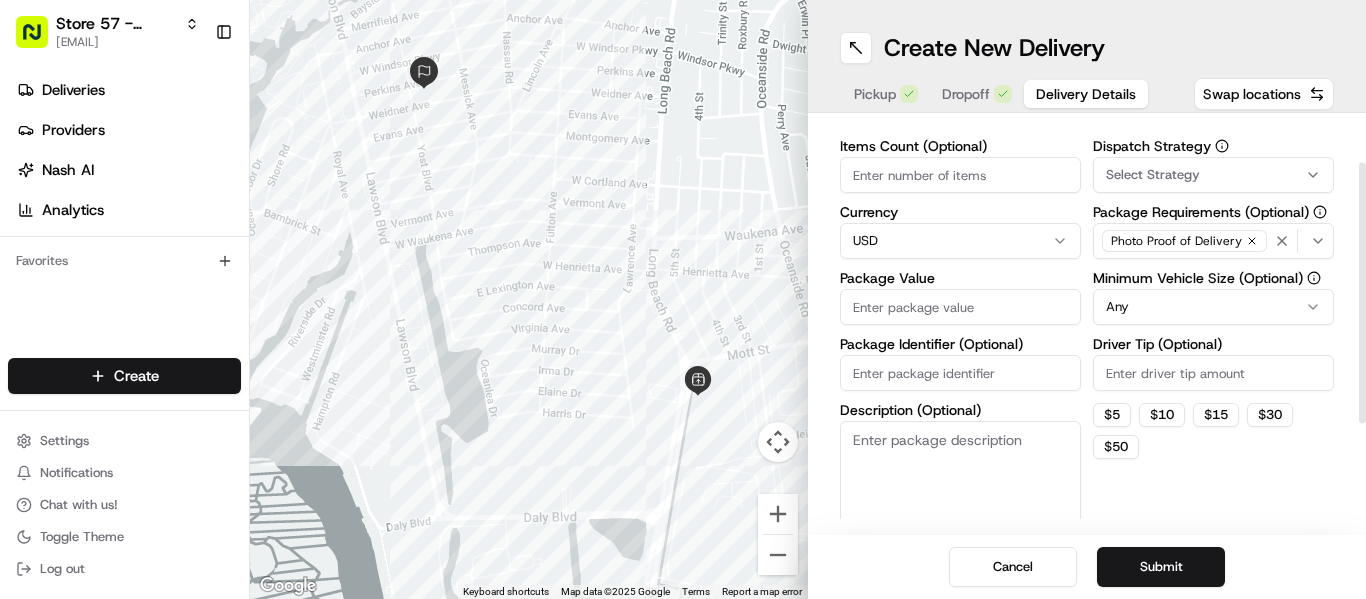 click on "Package Value" at bounding box center [960, 307] 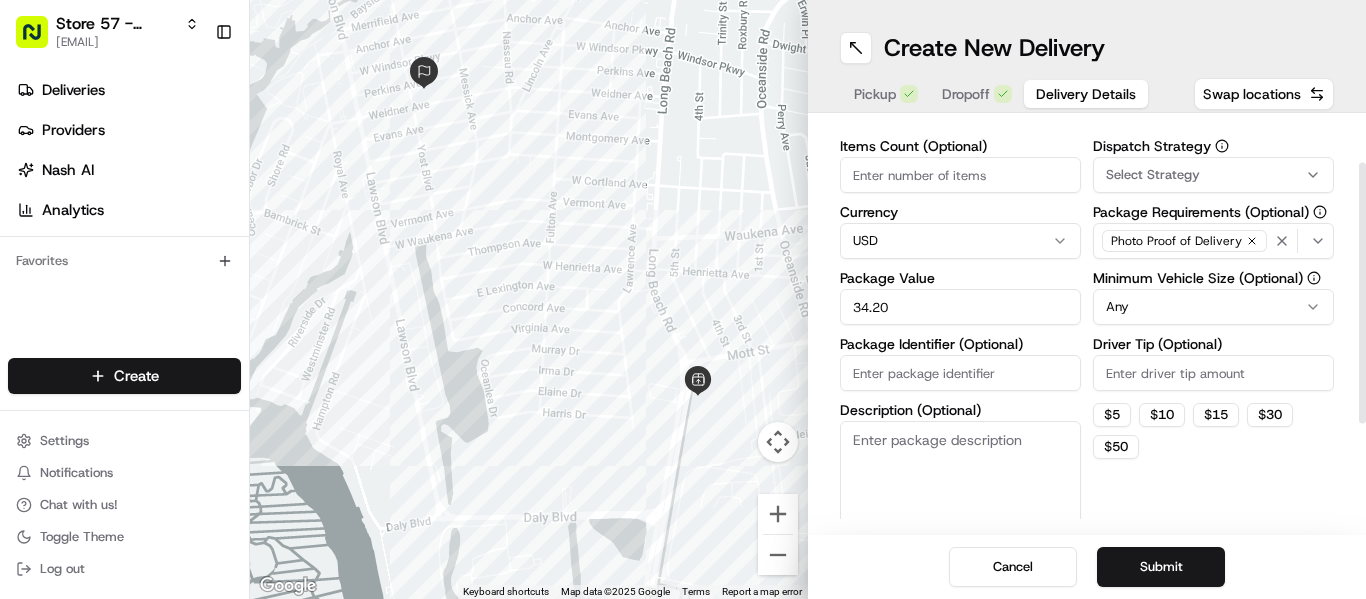 type on "34.20" 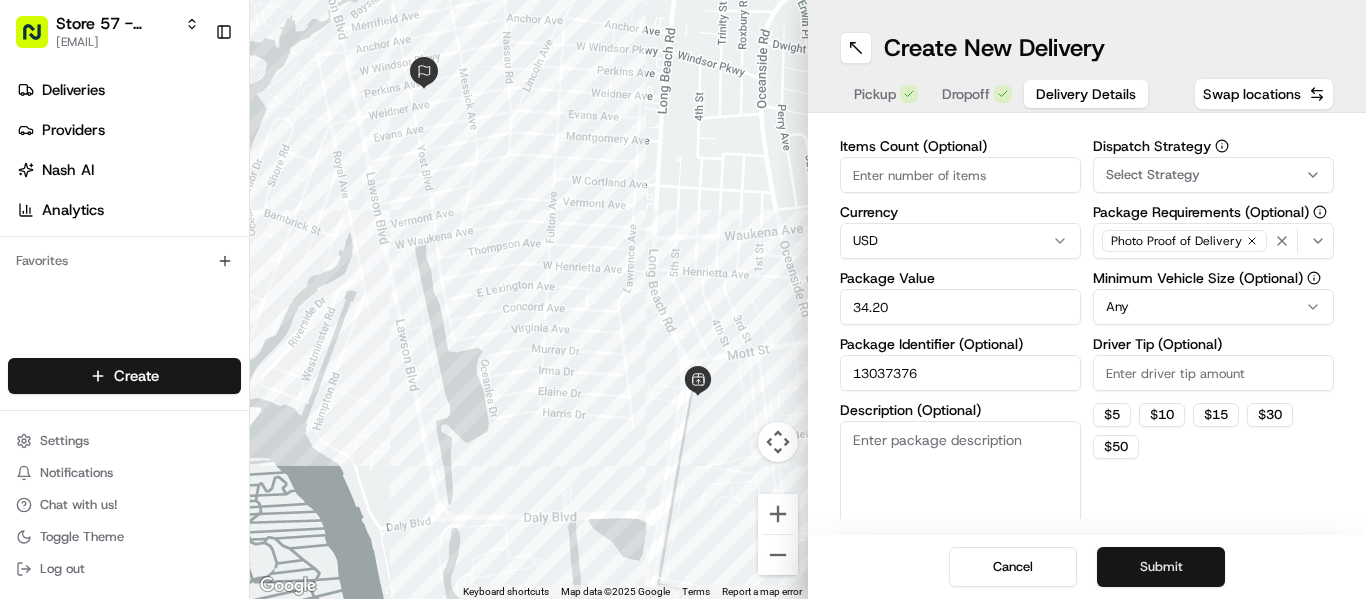 type on "13037376" 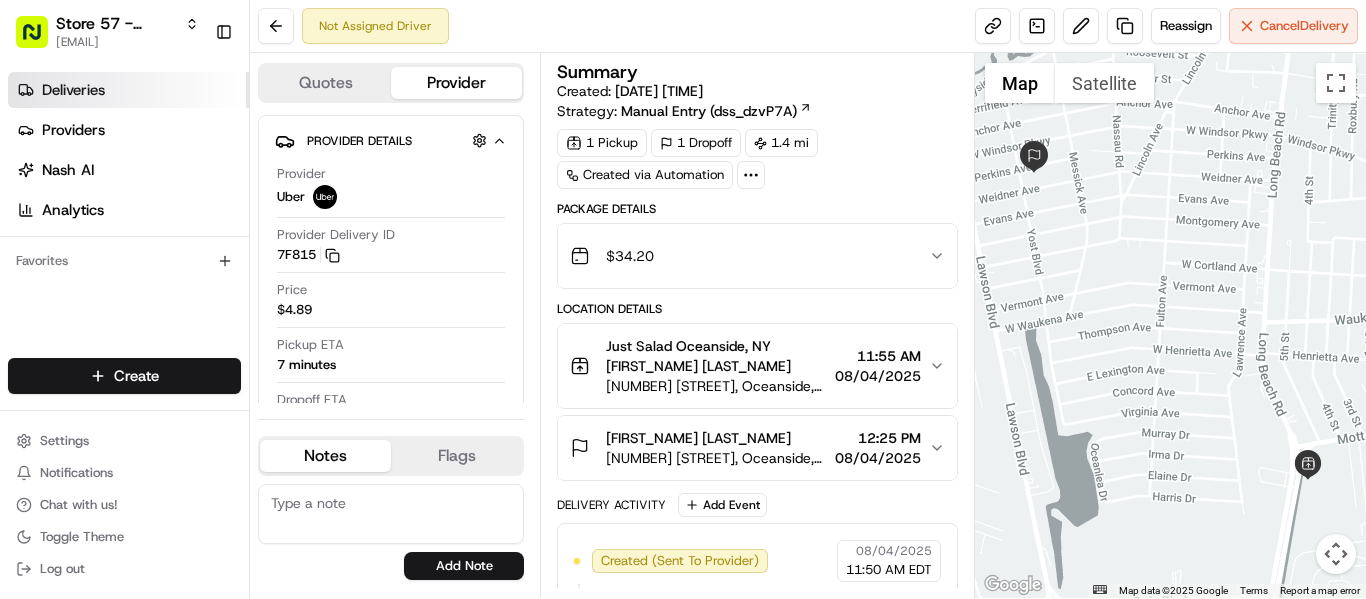 click on "Deliveries" at bounding box center [73, 90] 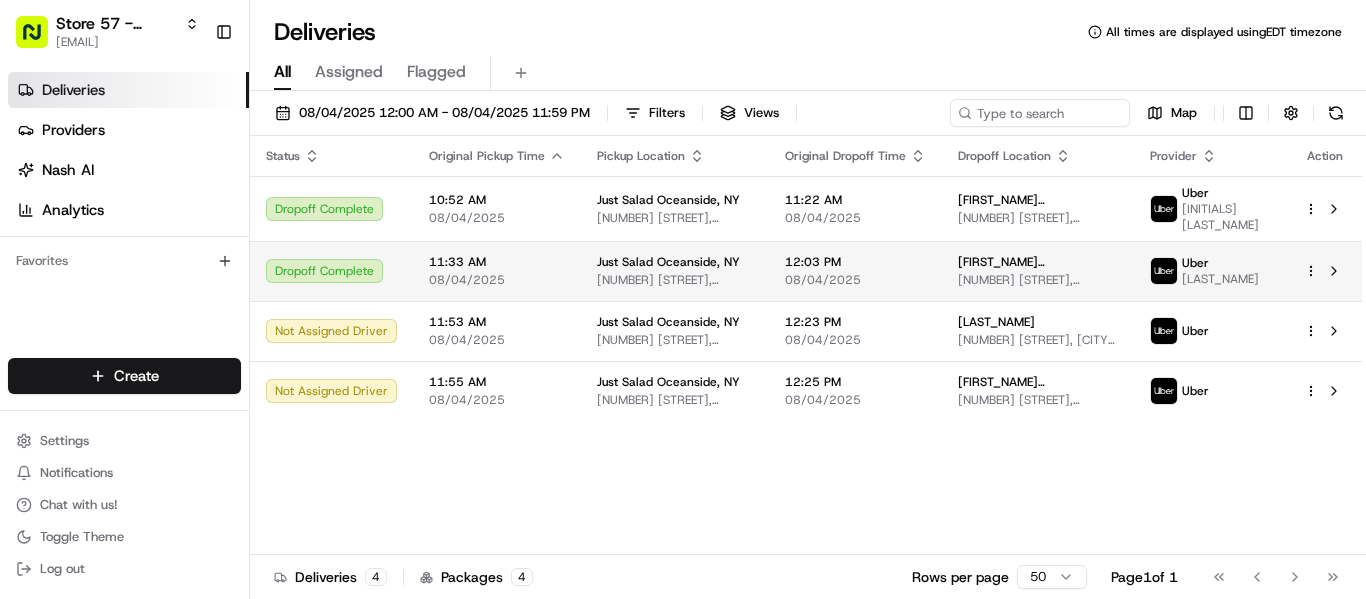 click on "12:03 PM" at bounding box center (855, 262) 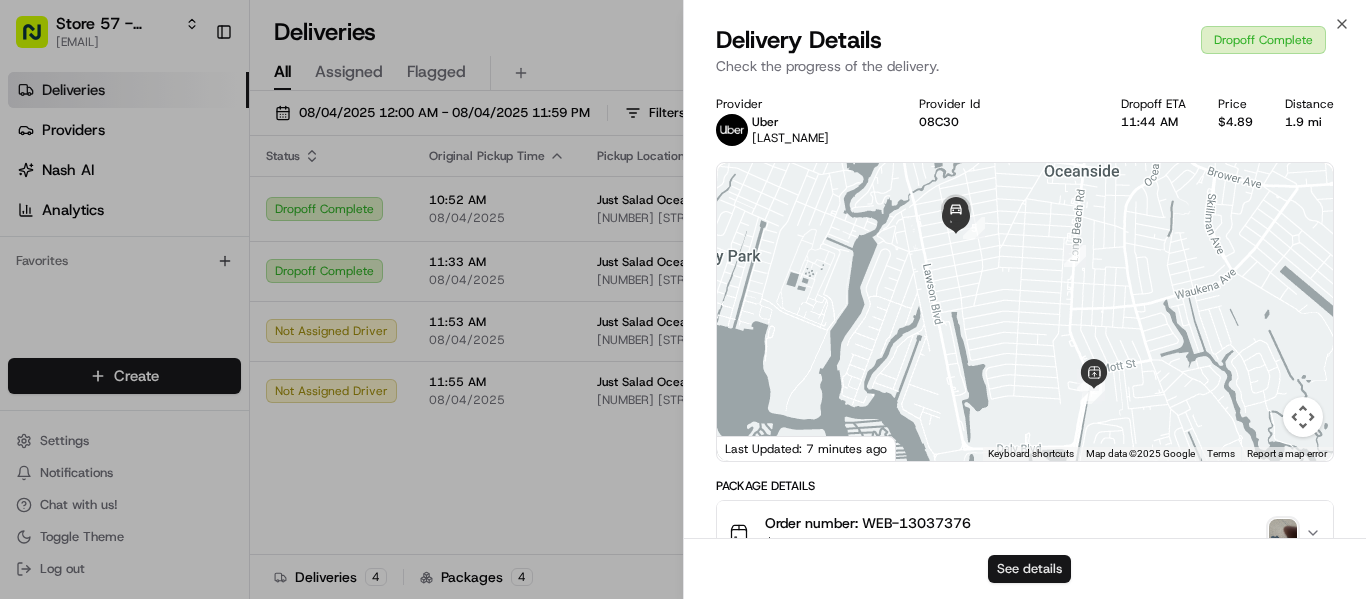 click on "See details" at bounding box center [1029, 569] 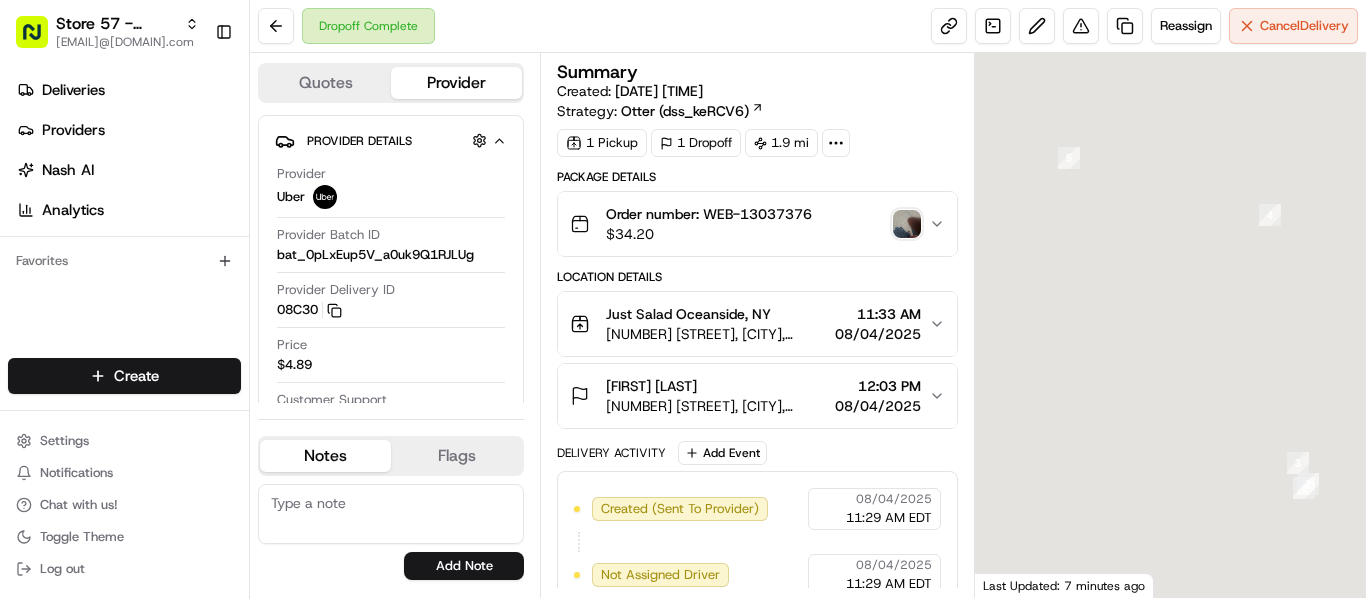scroll, scrollTop: 0, scrollLeft: 0, axis: both 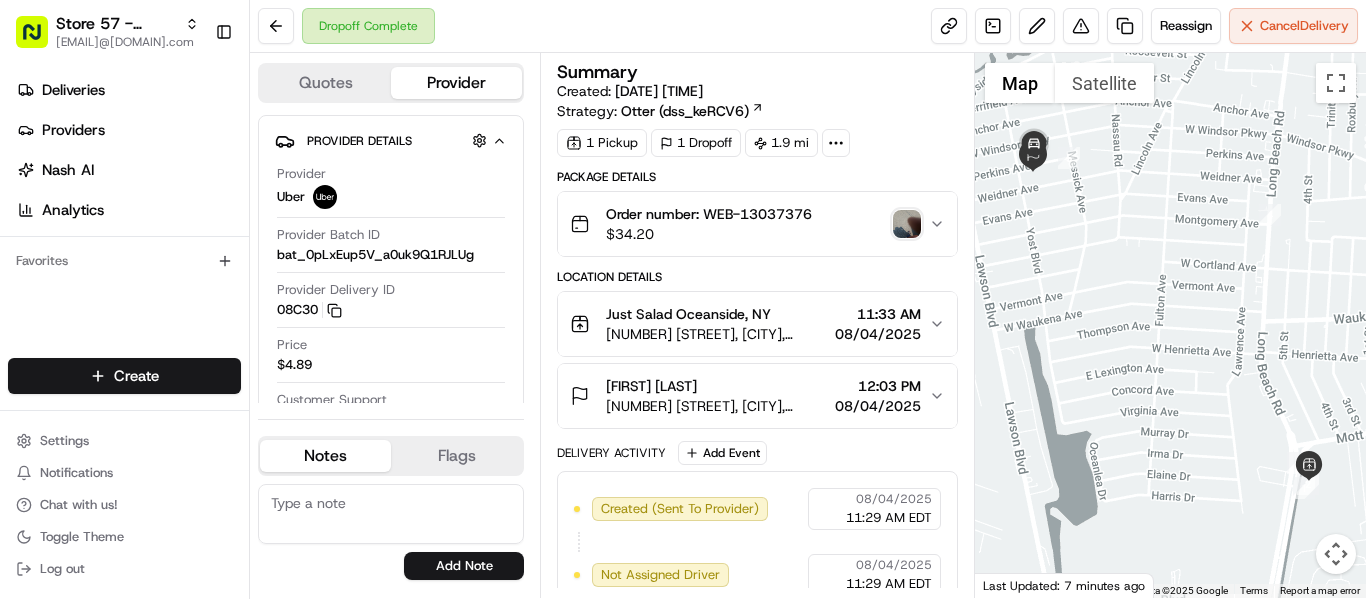 click on "Order number: WEB-13037376" at bounding box center (709, 214) 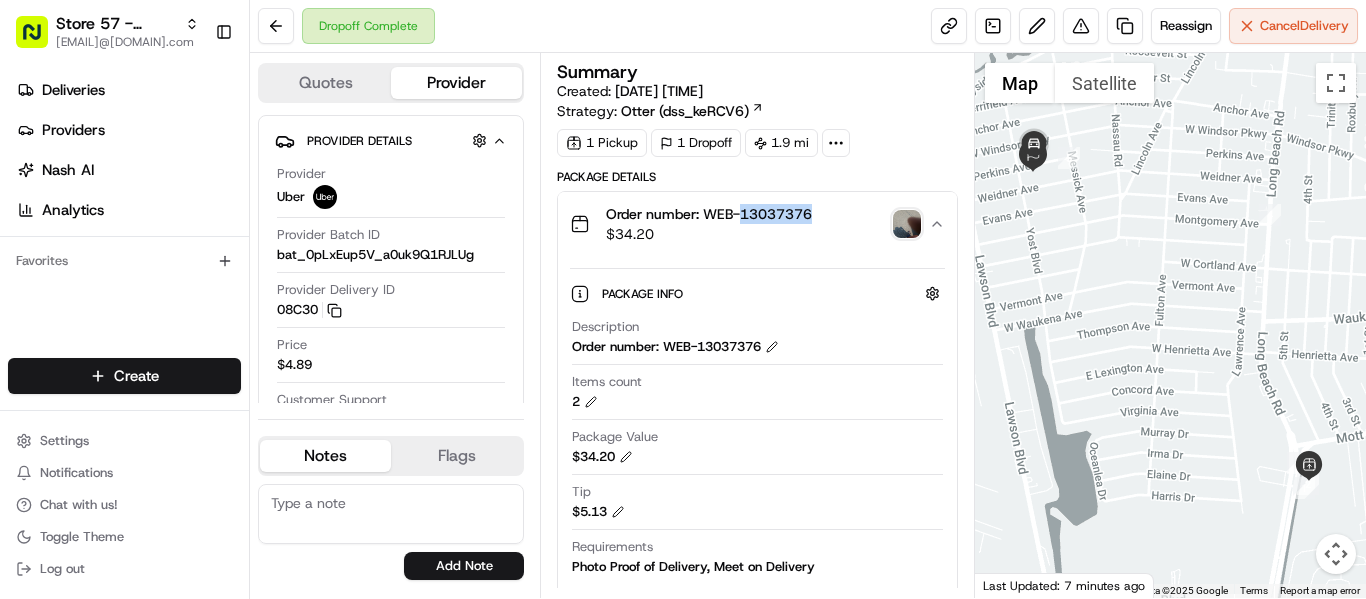 click on "Order number: WEB-13037376" at bounding box center [709, 214] 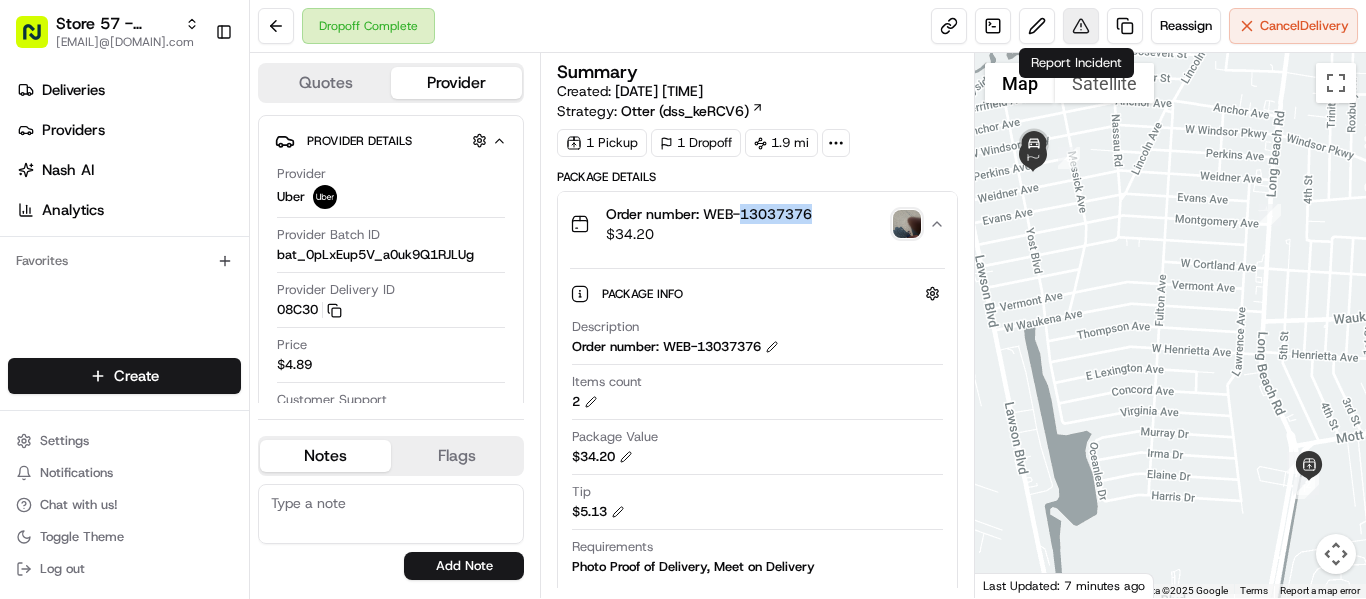click at bounding box center [1081, 26] 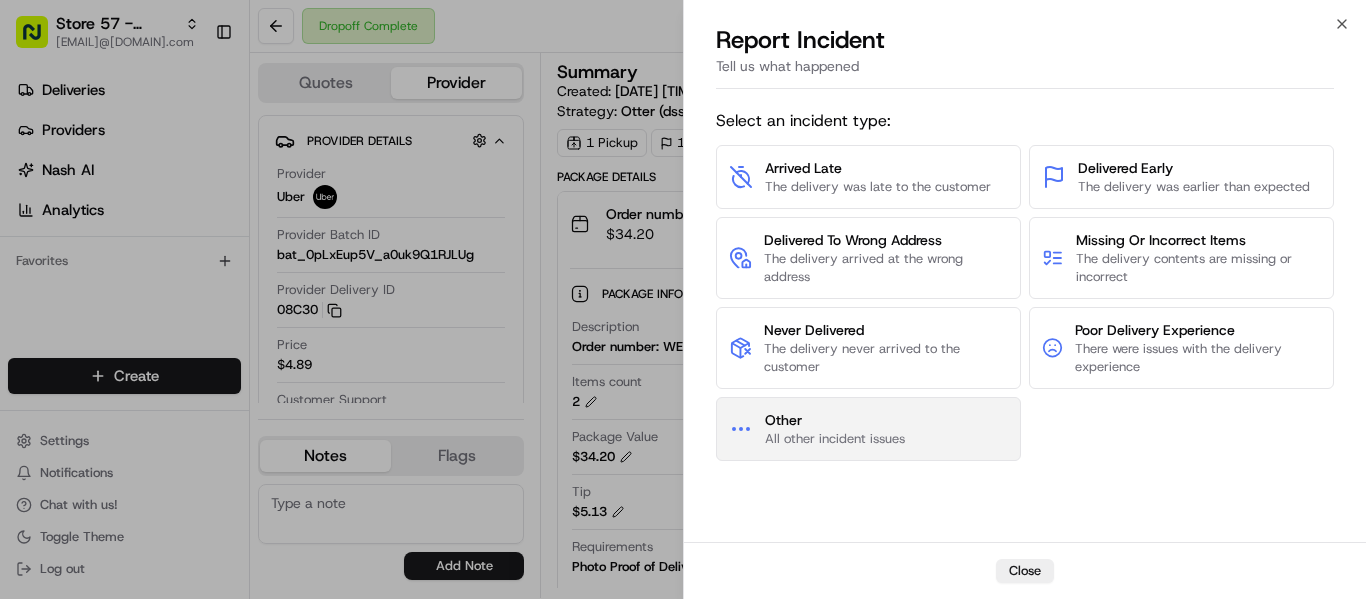 click on "All other incident issues" at bounding box center (835, 439) 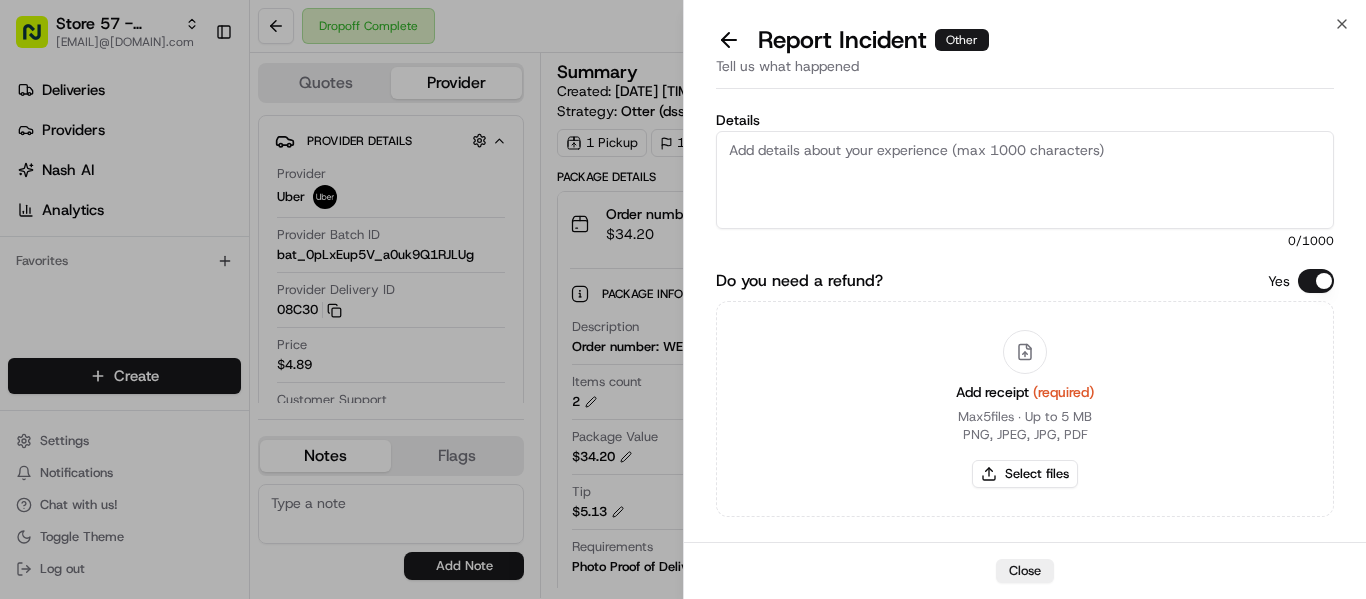 click on "Details" at bounding box center [1025, 180] 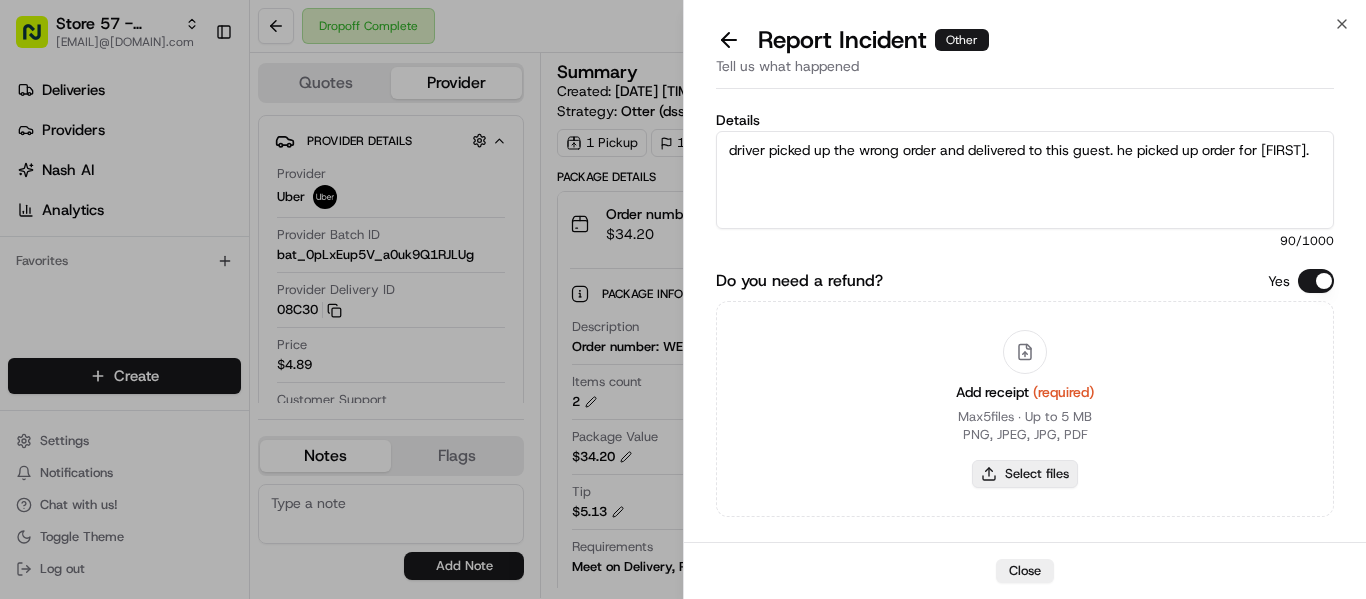 type on "driver picked up the wrong order and delivered to this guest. he picked up order for Jeff." 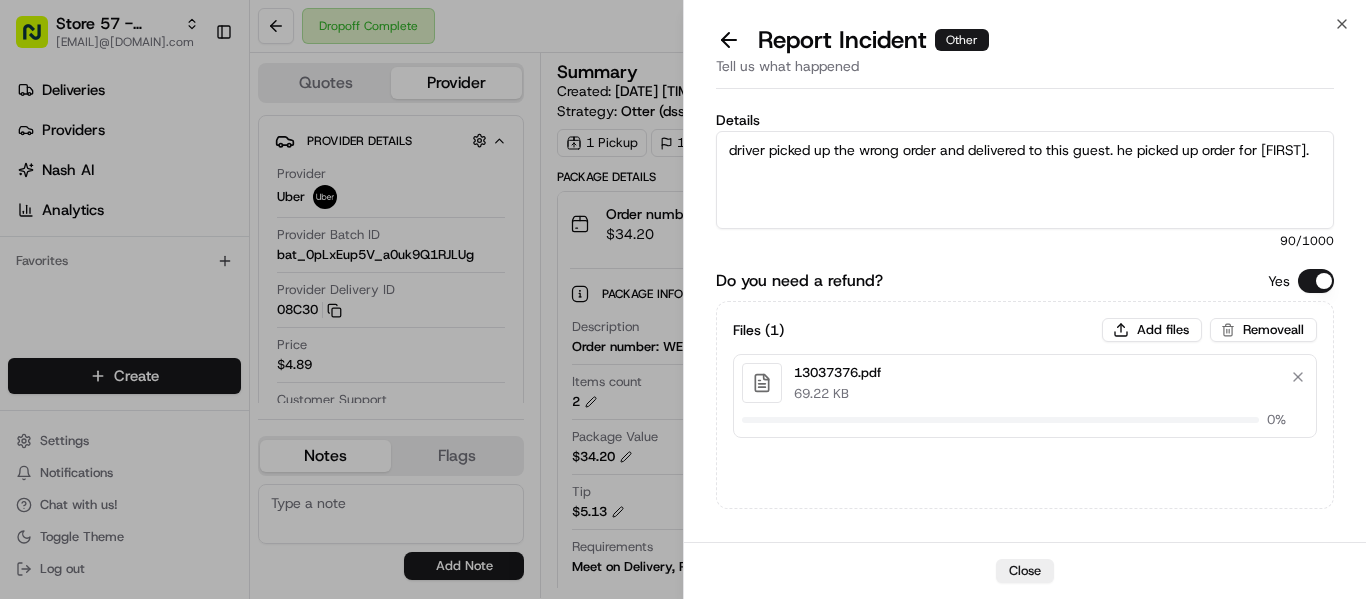 type 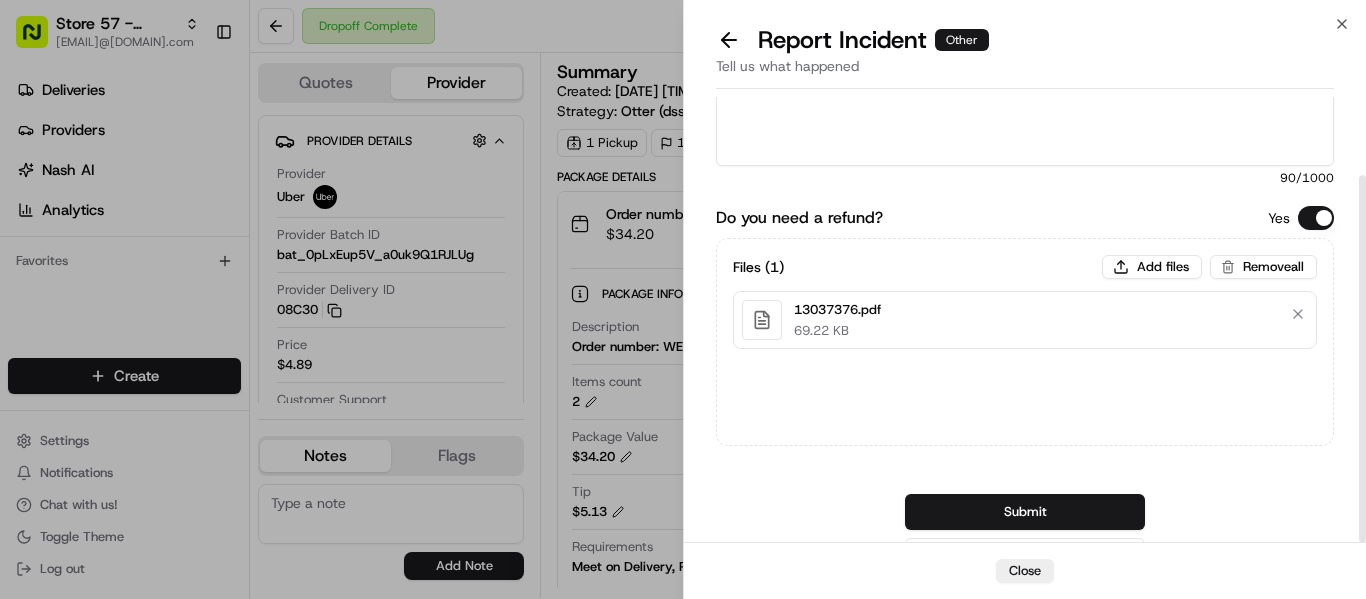 scroll, scrollTop: 95, scrollLeft: 0, axis: vertical 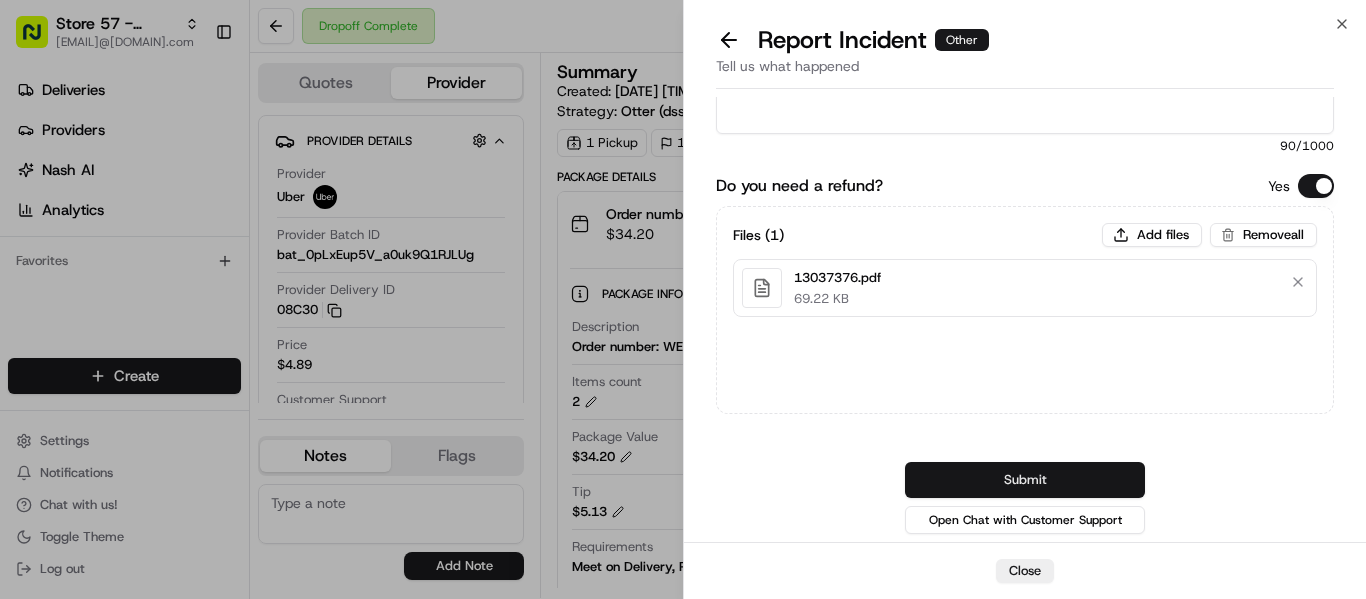 click on "Submit" at bounding box center [1025, 480] 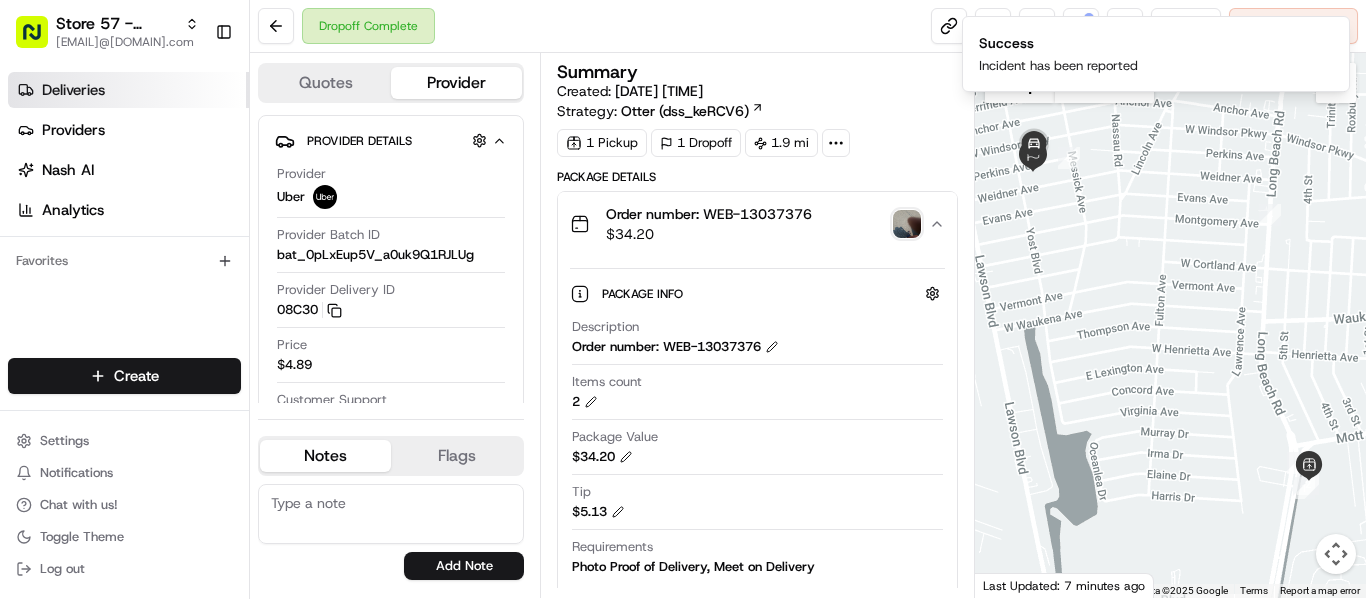 click on "Deliveries" at bounding box center [73, 90] 